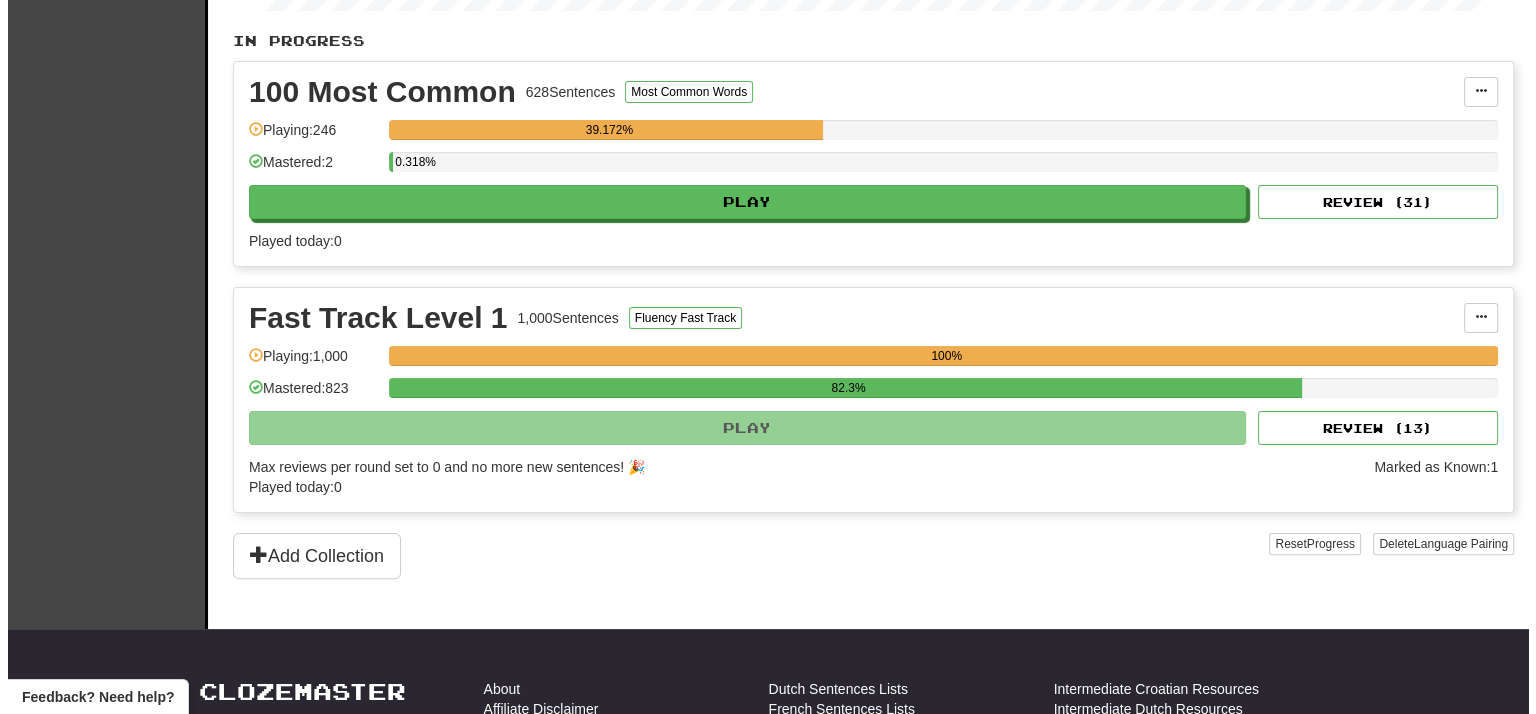 scroll, scrollTop: 400, scrollLeft: 0, axis: vertical 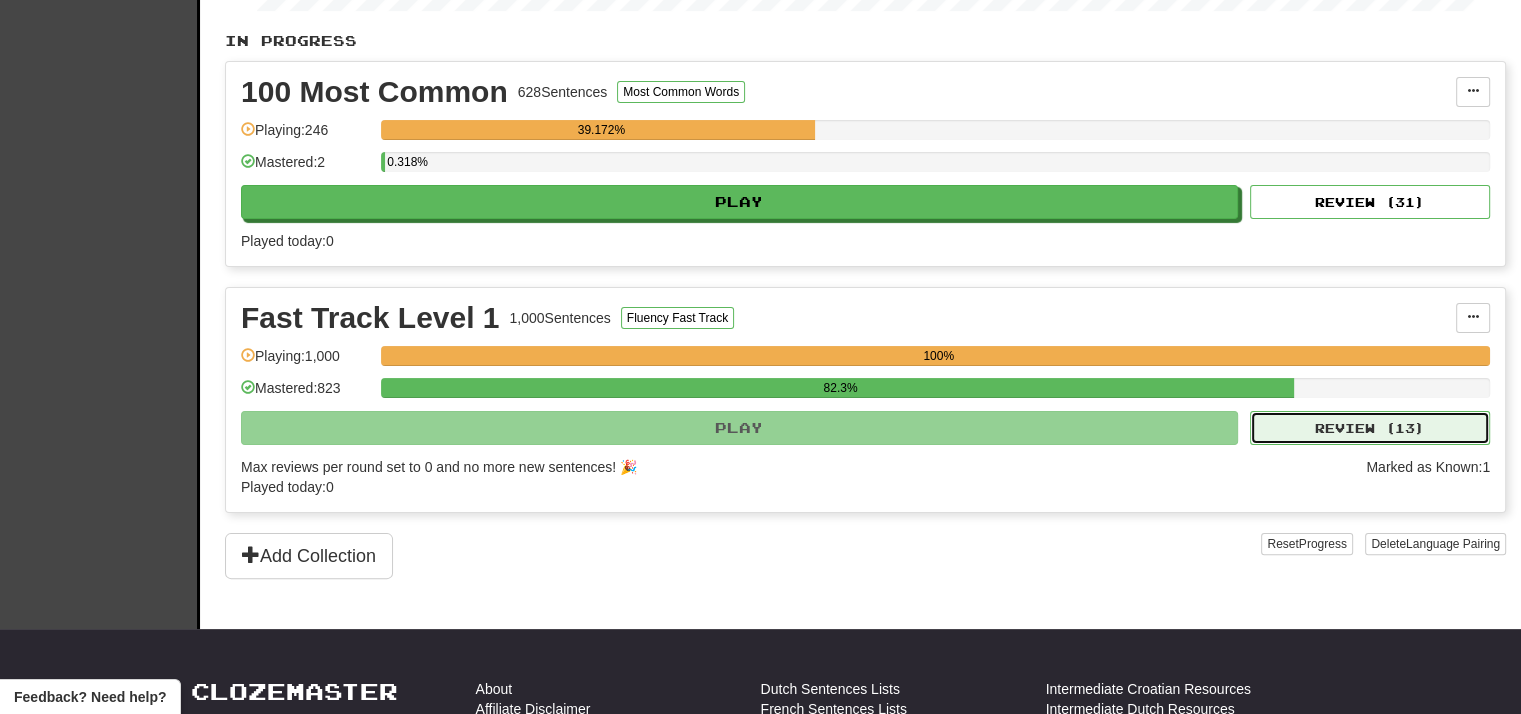 click on "Review ( 13 )" at bounding box center (1370, 428) 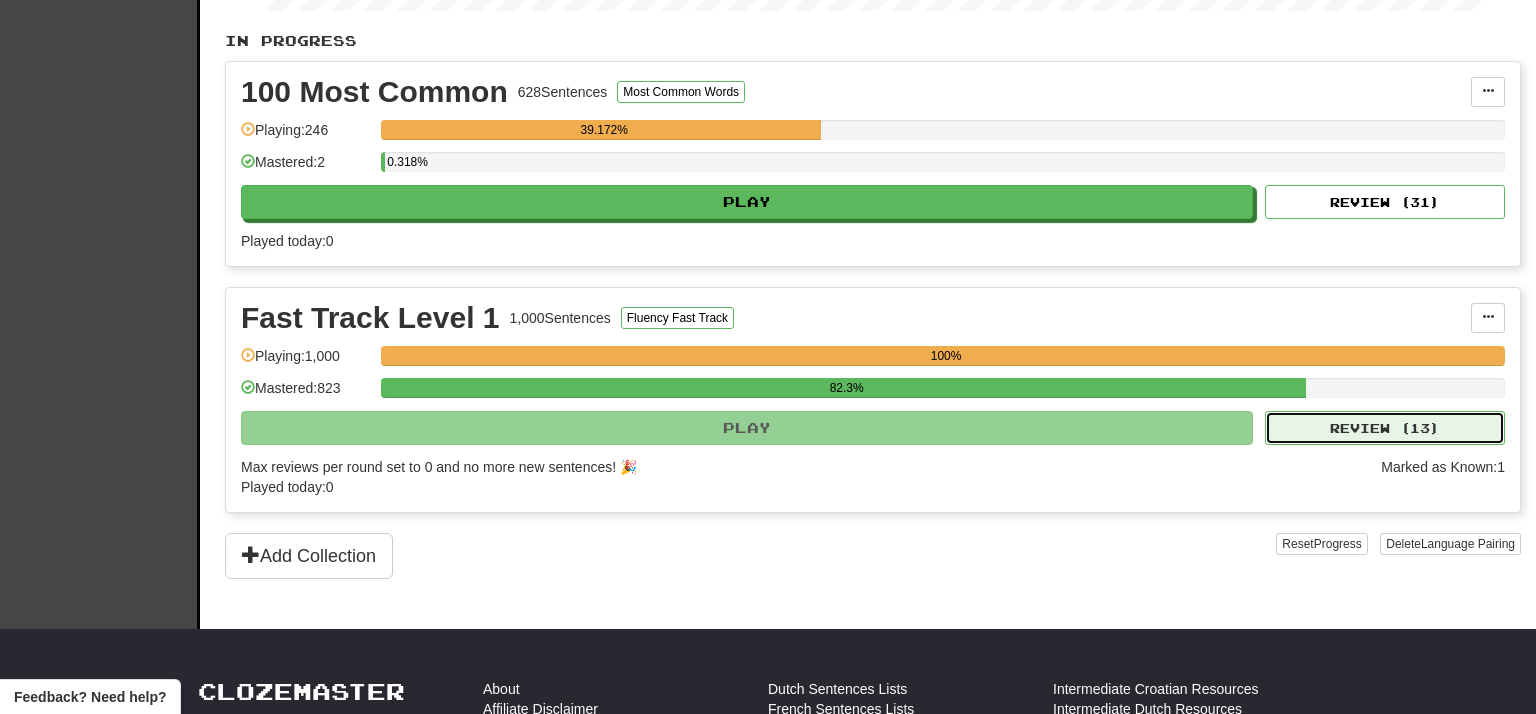 select on "**" 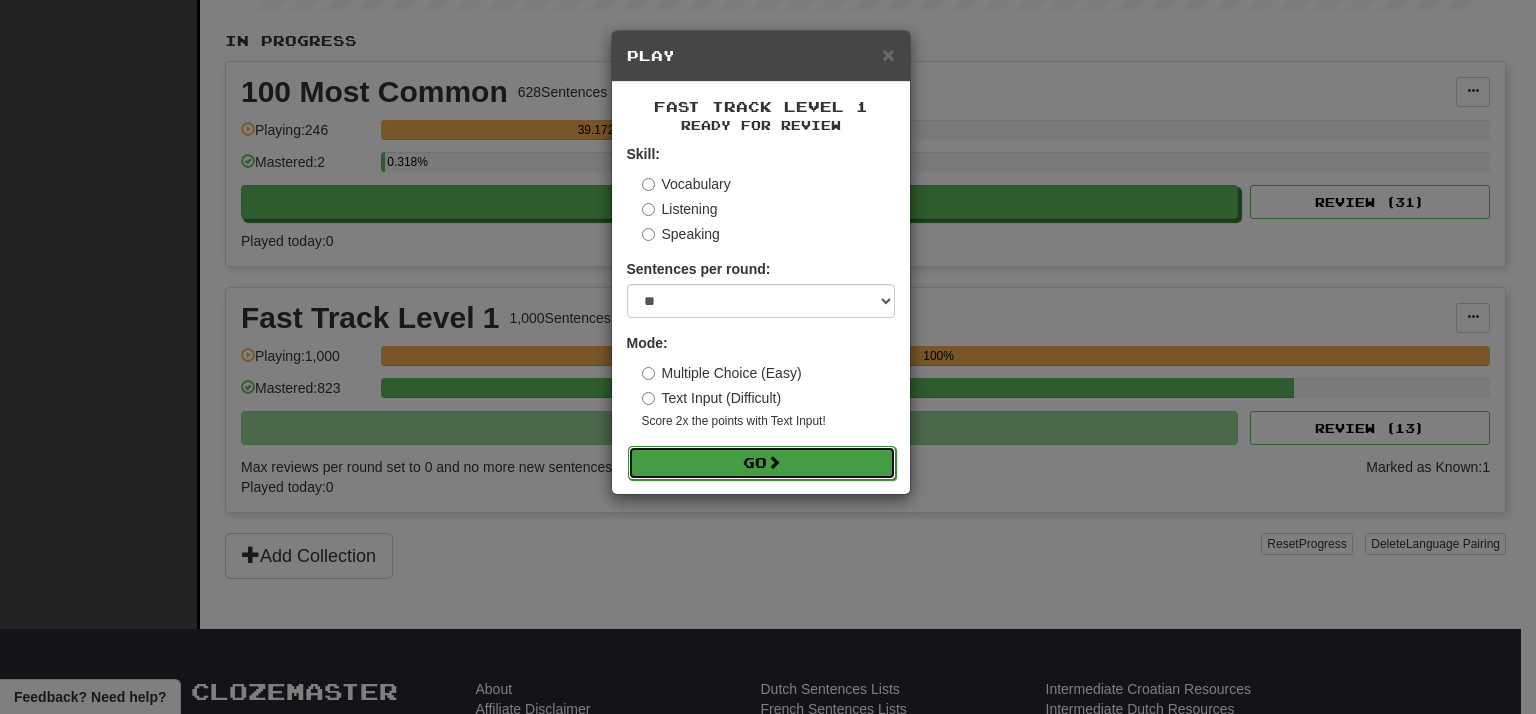 click on "Go" at bounding box center [762, 463] 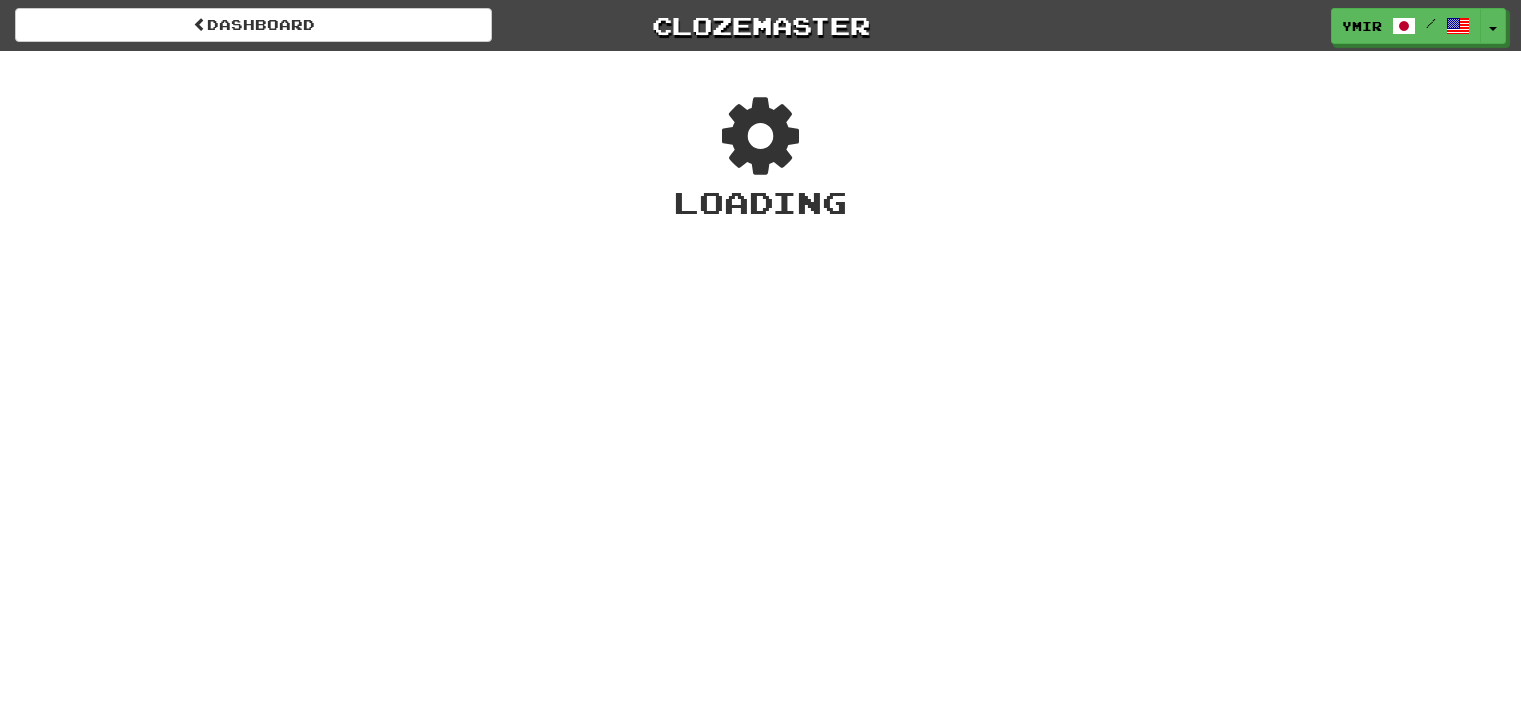 scroll, scrollTop: 0, scrollLeft: 0, axis: both 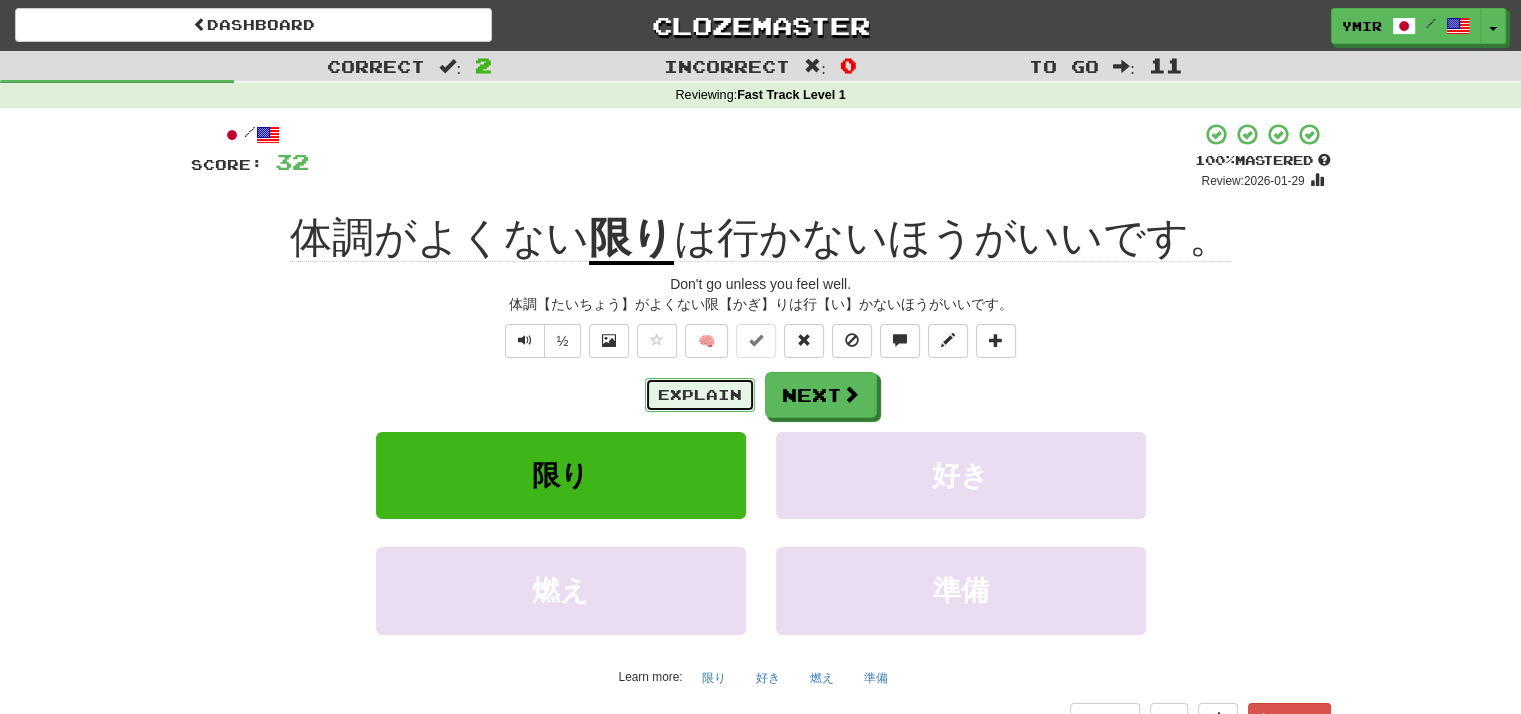 click on "Explain" at bounding box center (700, 395) 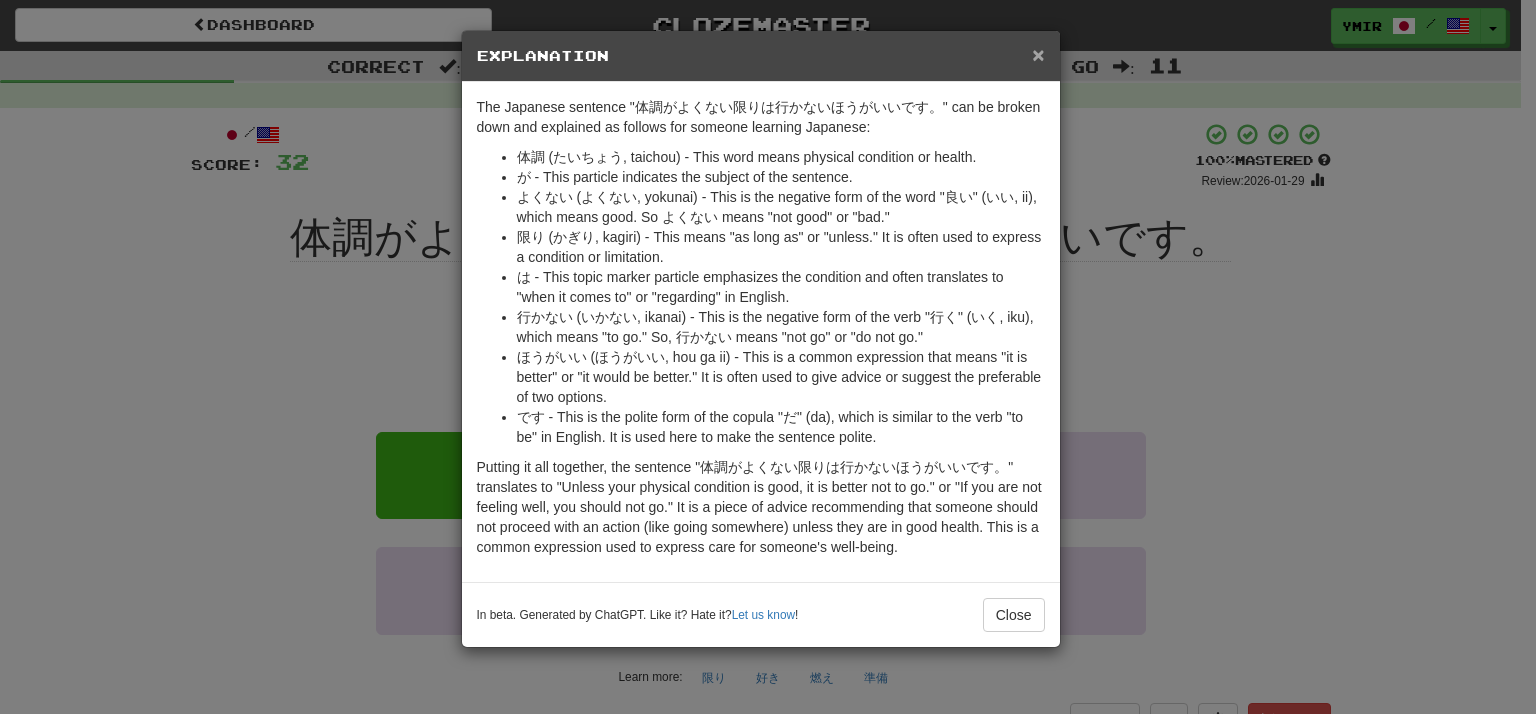 click on "×" at bounding box center [1038, 54] 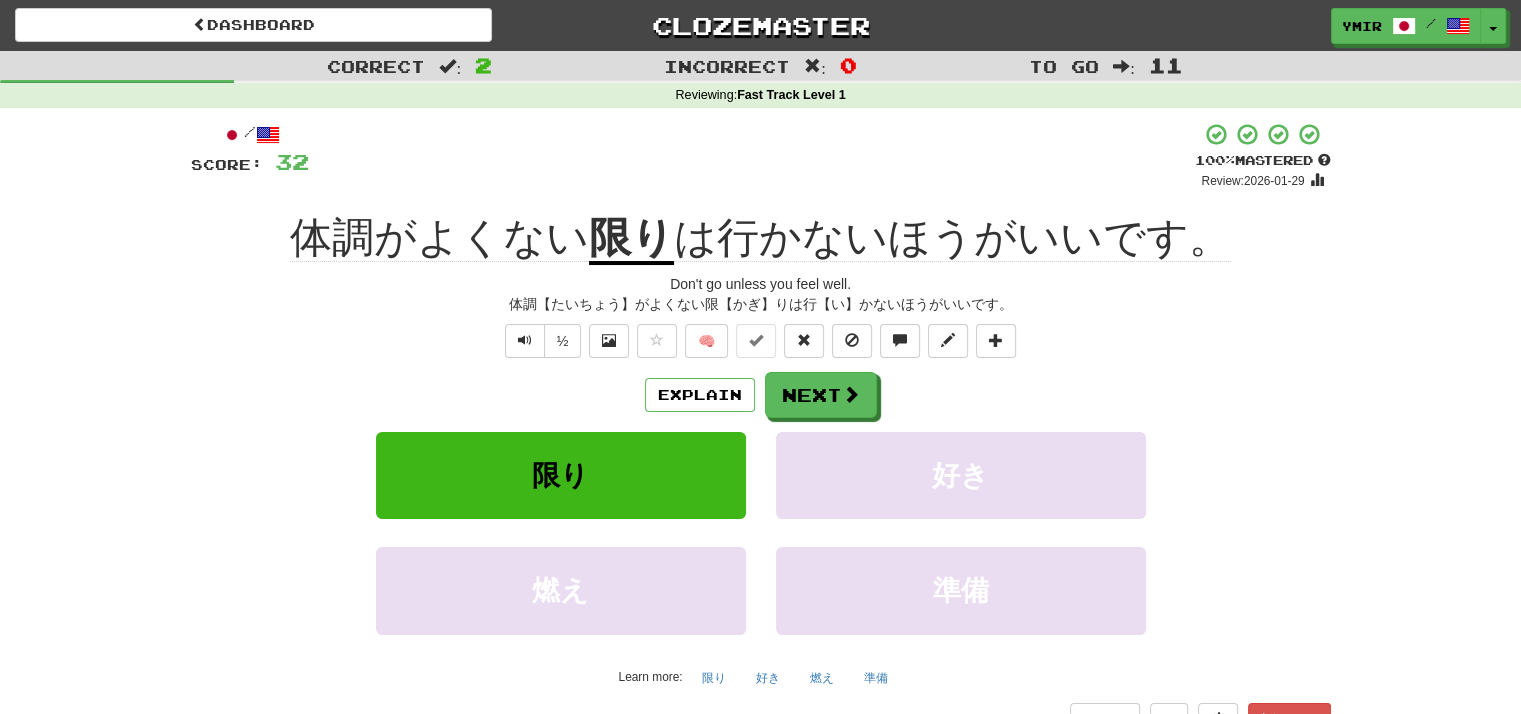 click on "½ 🧠" at bounding box center [761, 341] 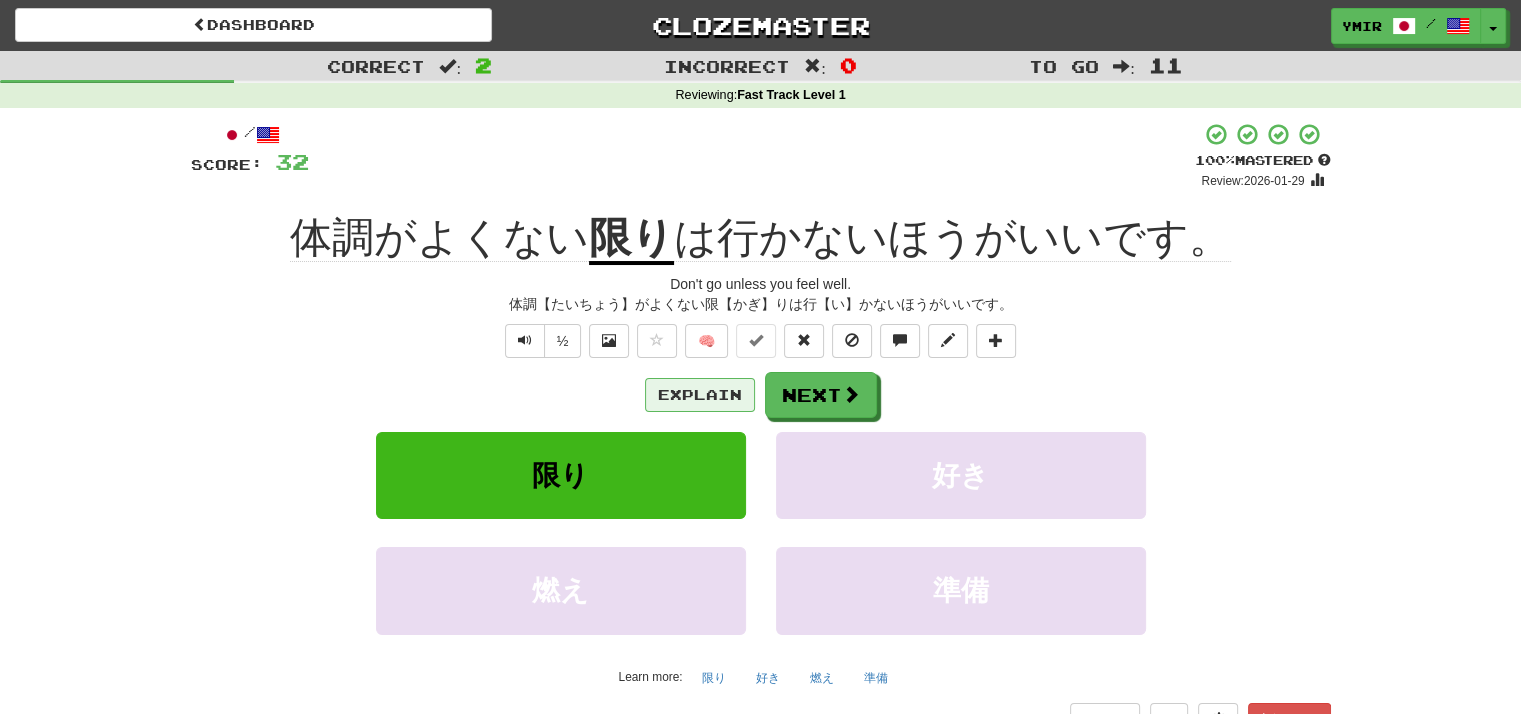 click on "Explain Next" at bounding box center (761, 395) 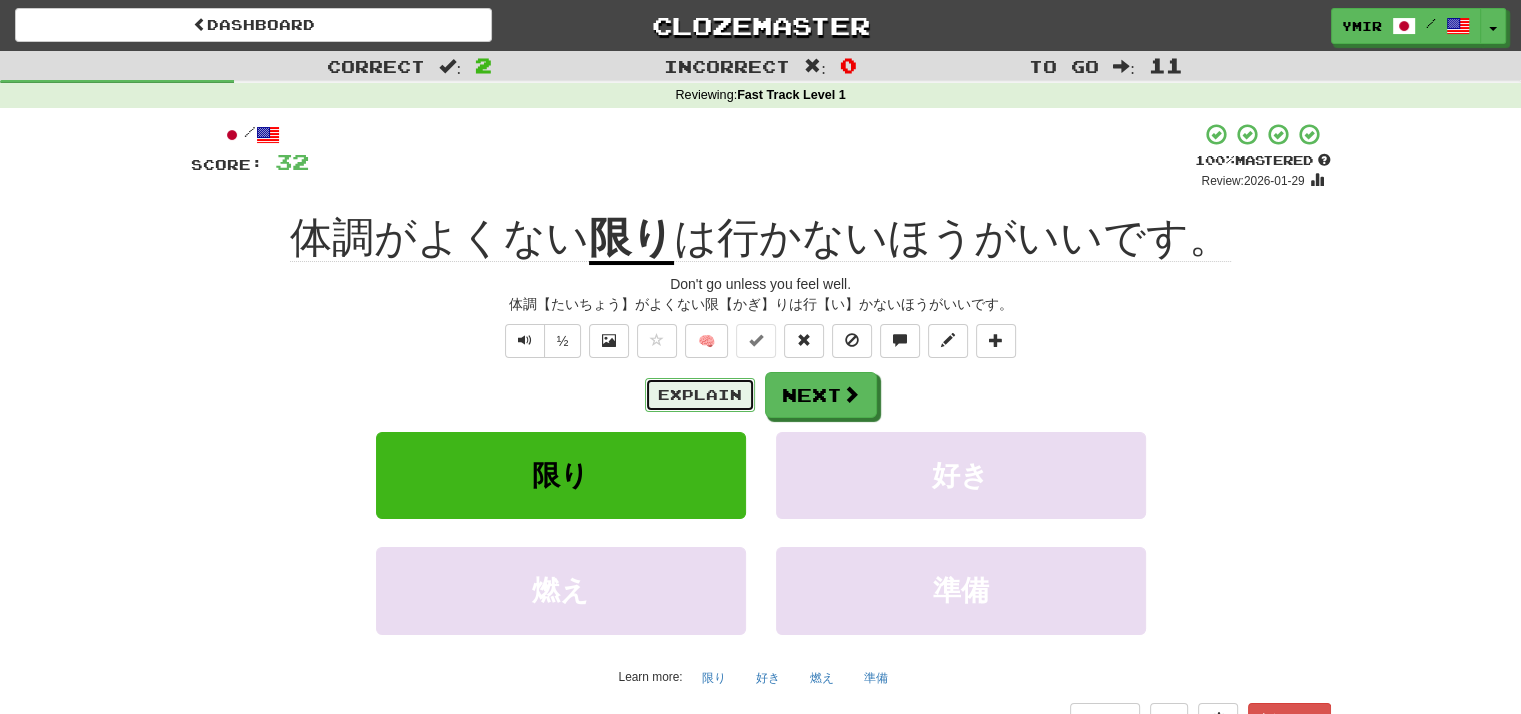 click on "Explain" at bounding box center [700, 395] 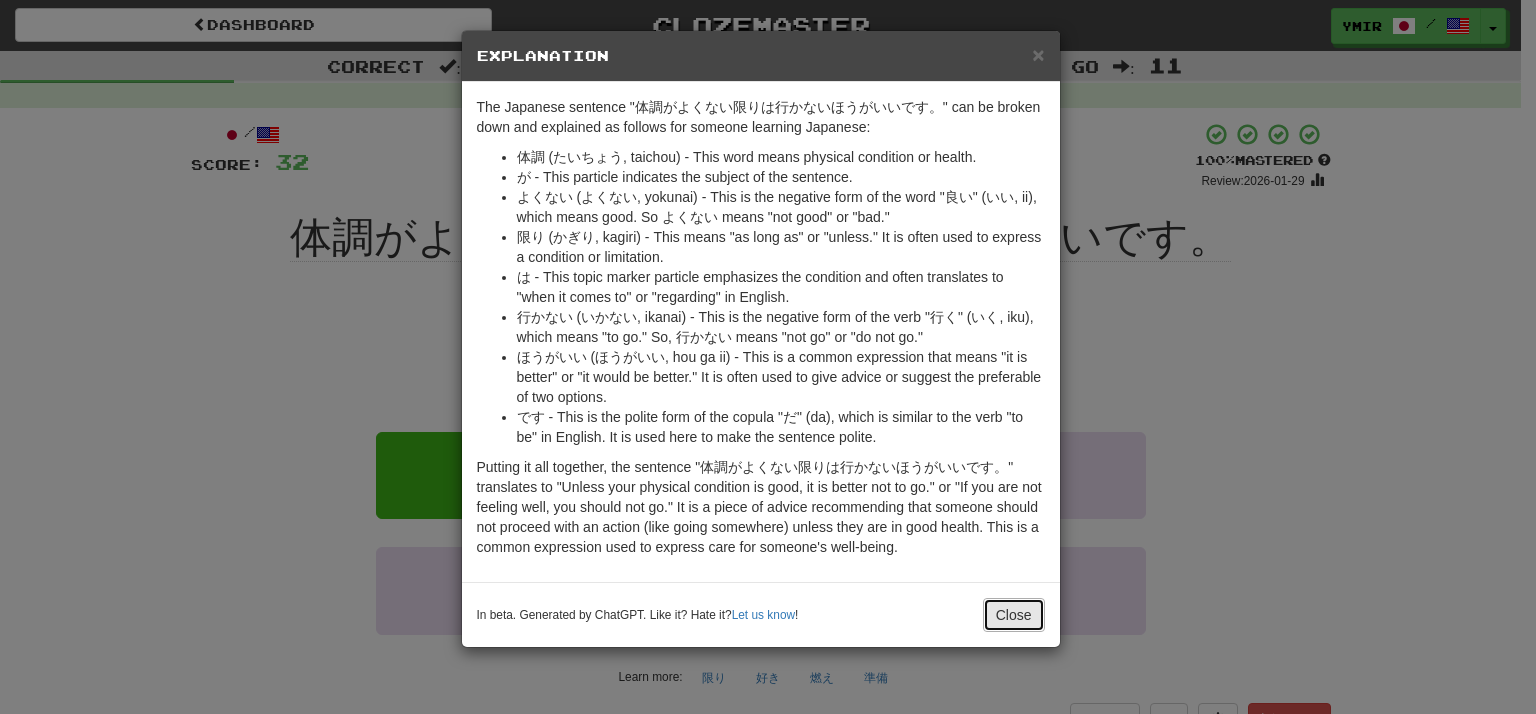 click on "Close" at bounding box center (1014, 615) 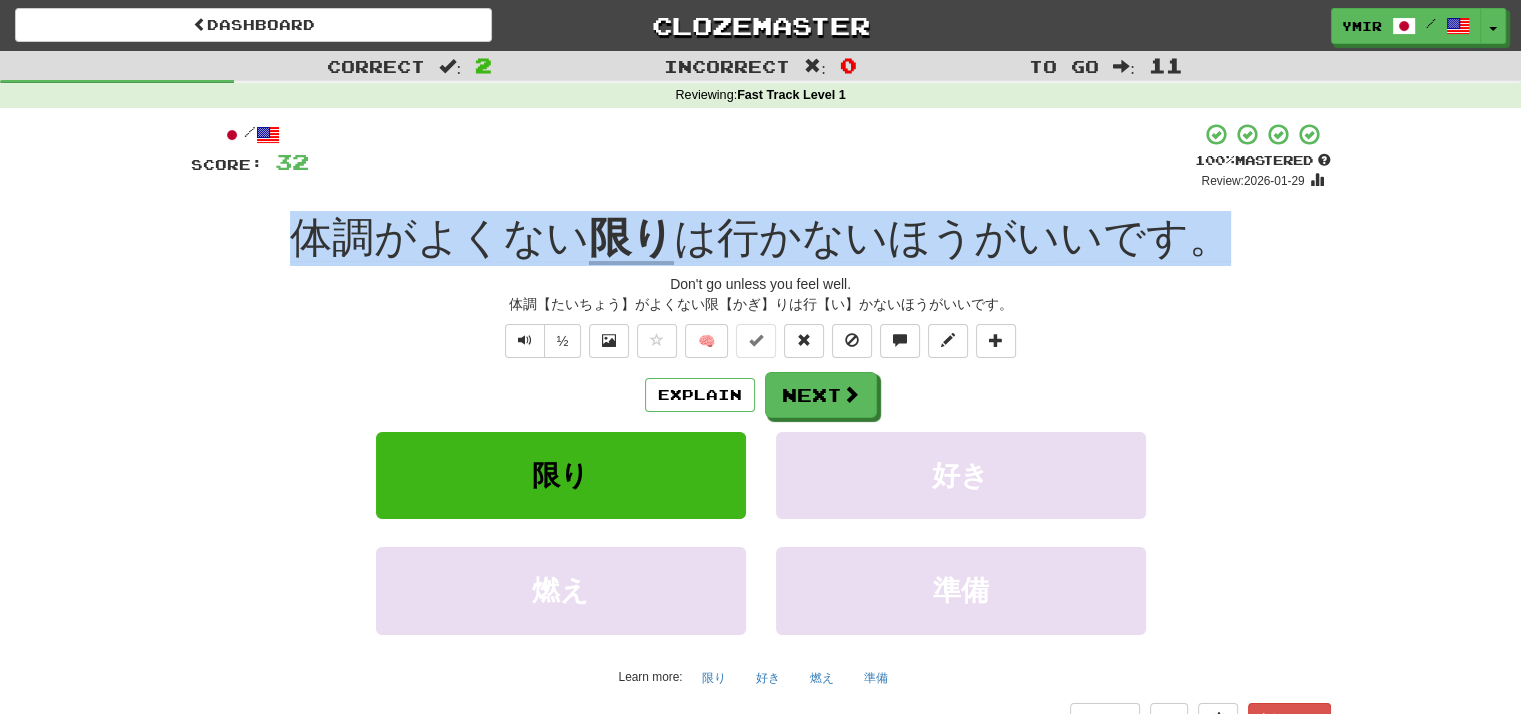 drag, startPoint x: 256, startPoint y: 245, endPoint x: 1210, endPoint y: 245, distance: 954 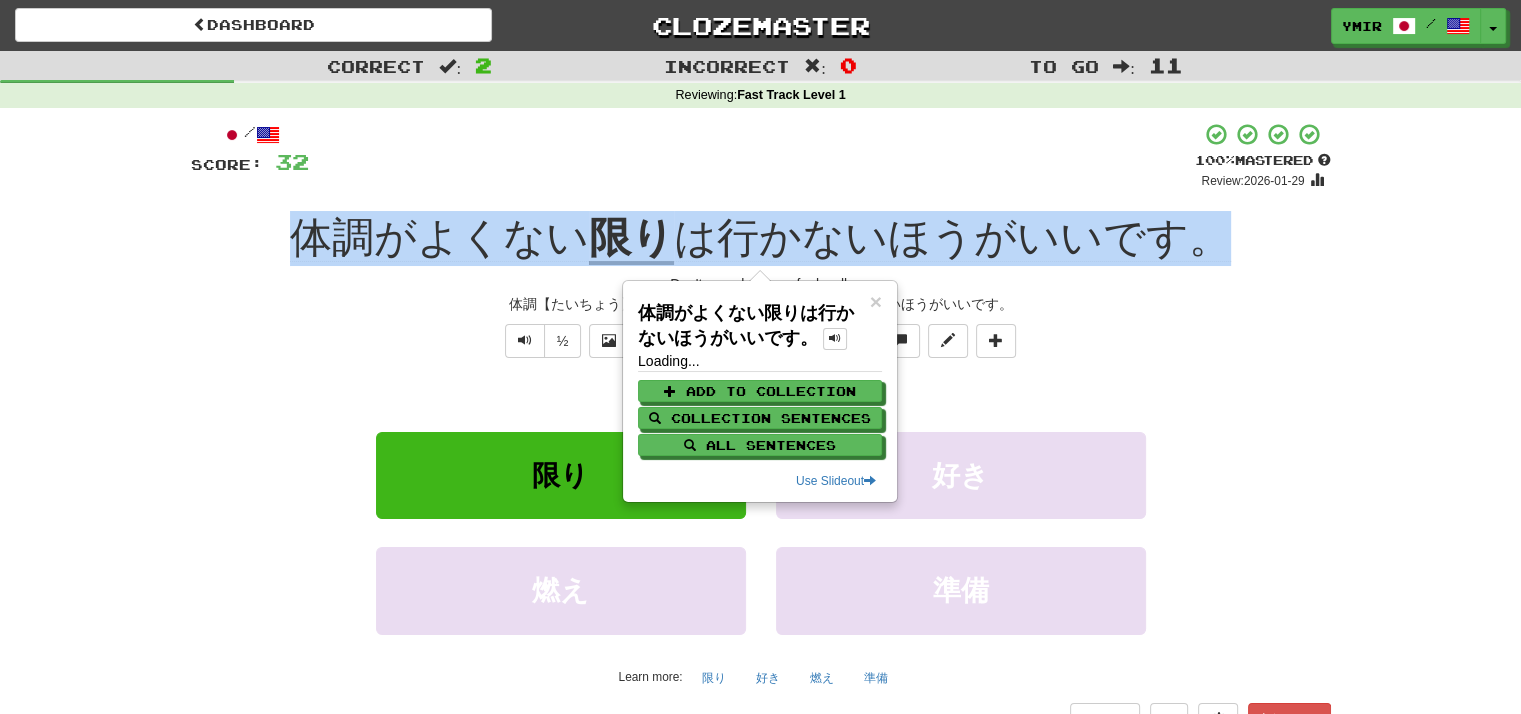 copy on "体調がよくない 限り は行かないほうがいいです。" 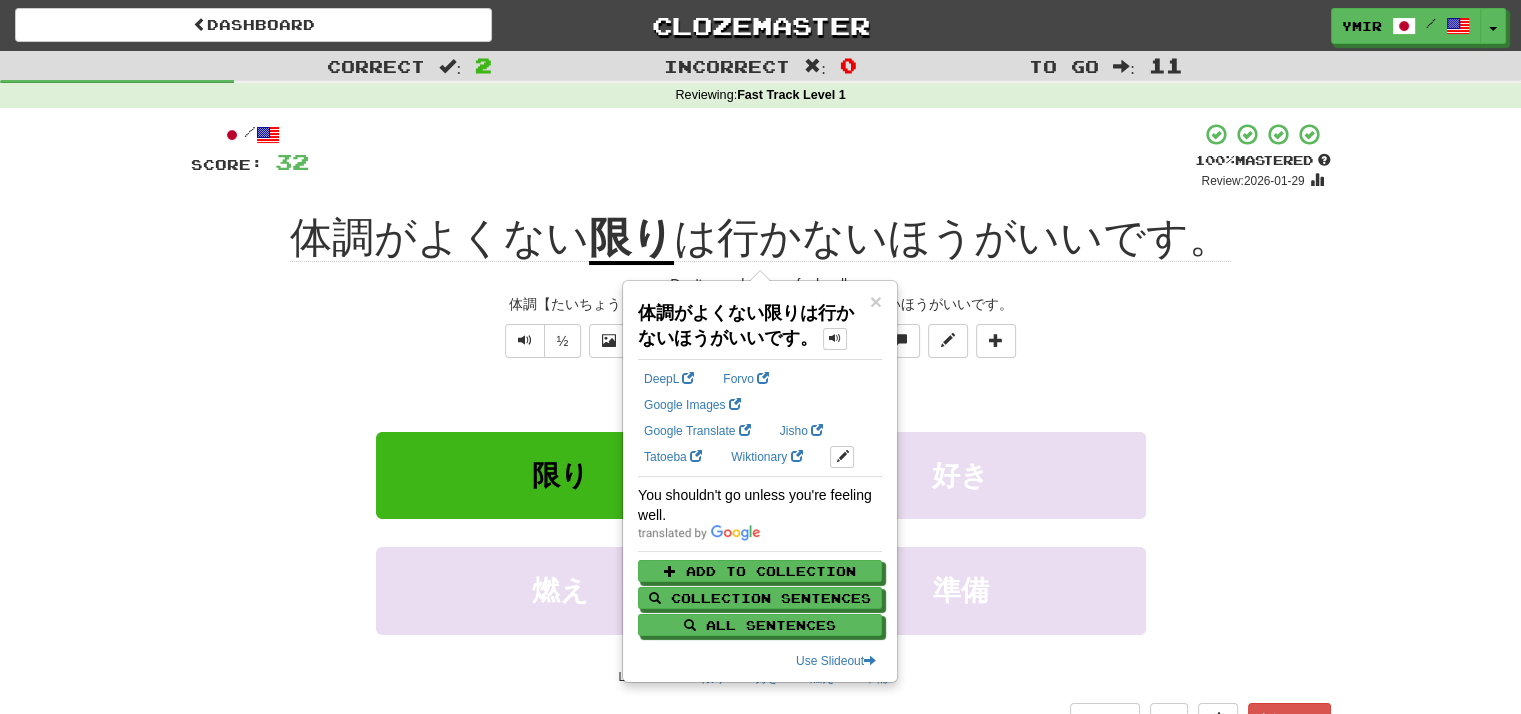 drag, startPoint x: 1151, startPoint y: 379, endPoint x: 1139, endPoint y: 383, distance: 12.649111 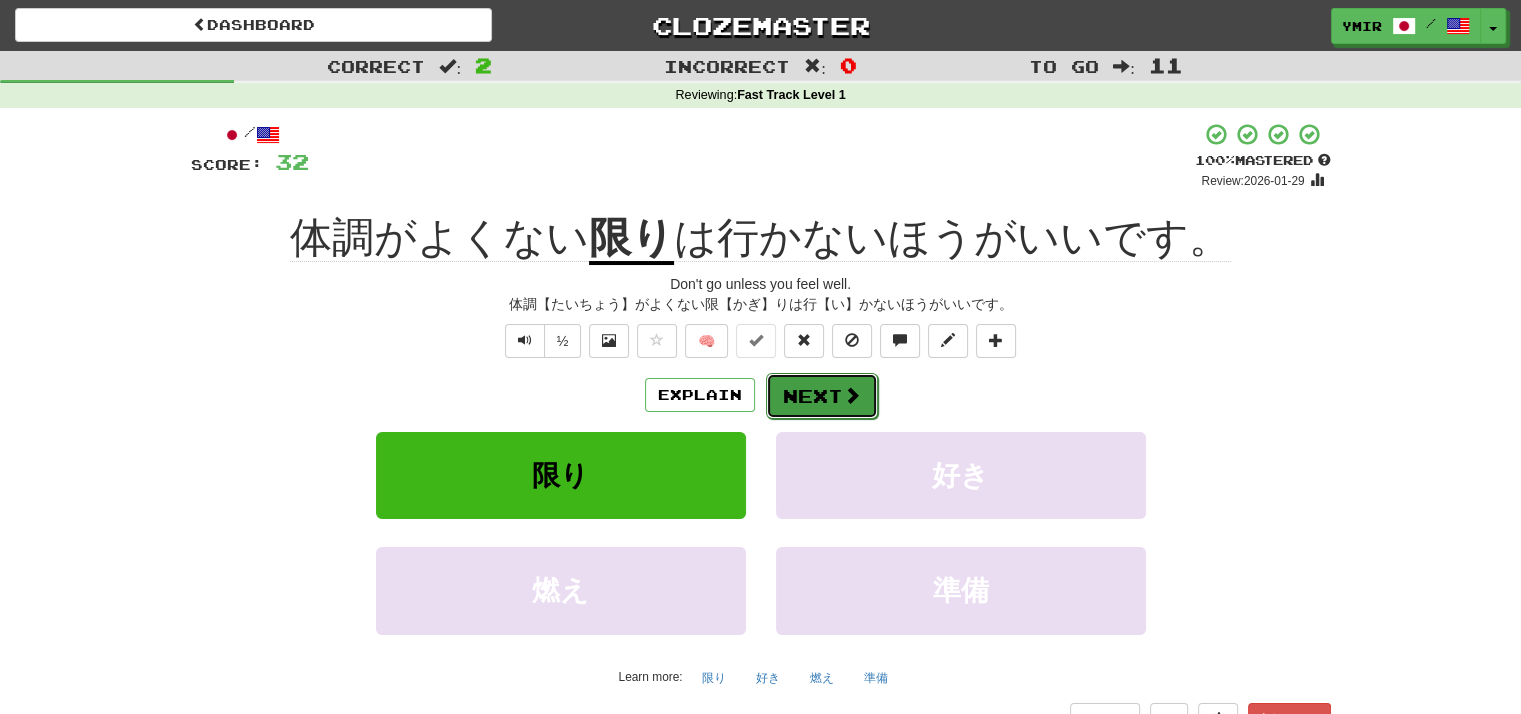 click on "Next" at bounding box center [822, 396] 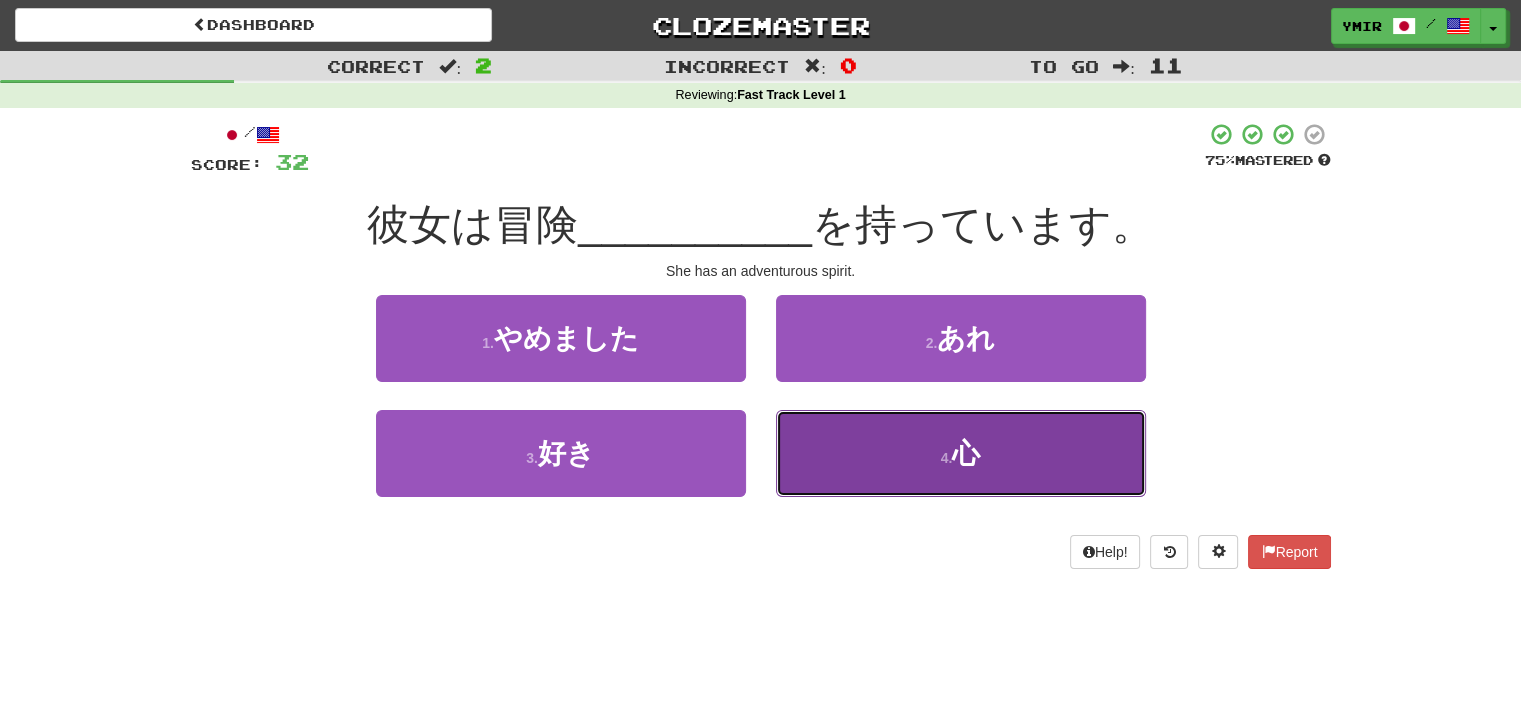 click on "4 .  心" at bounding box center [961, 453] 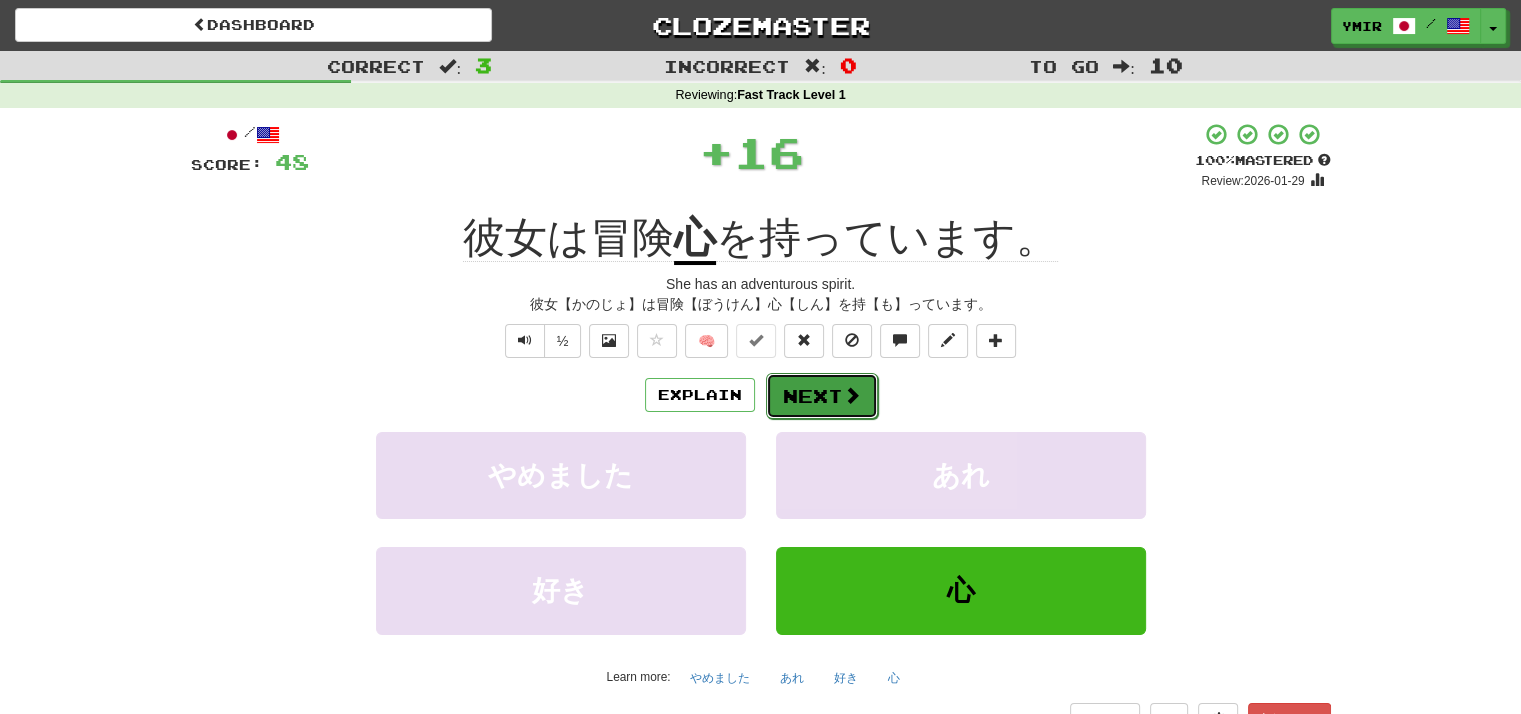 click on "Next" at bounding box center (822, 396) 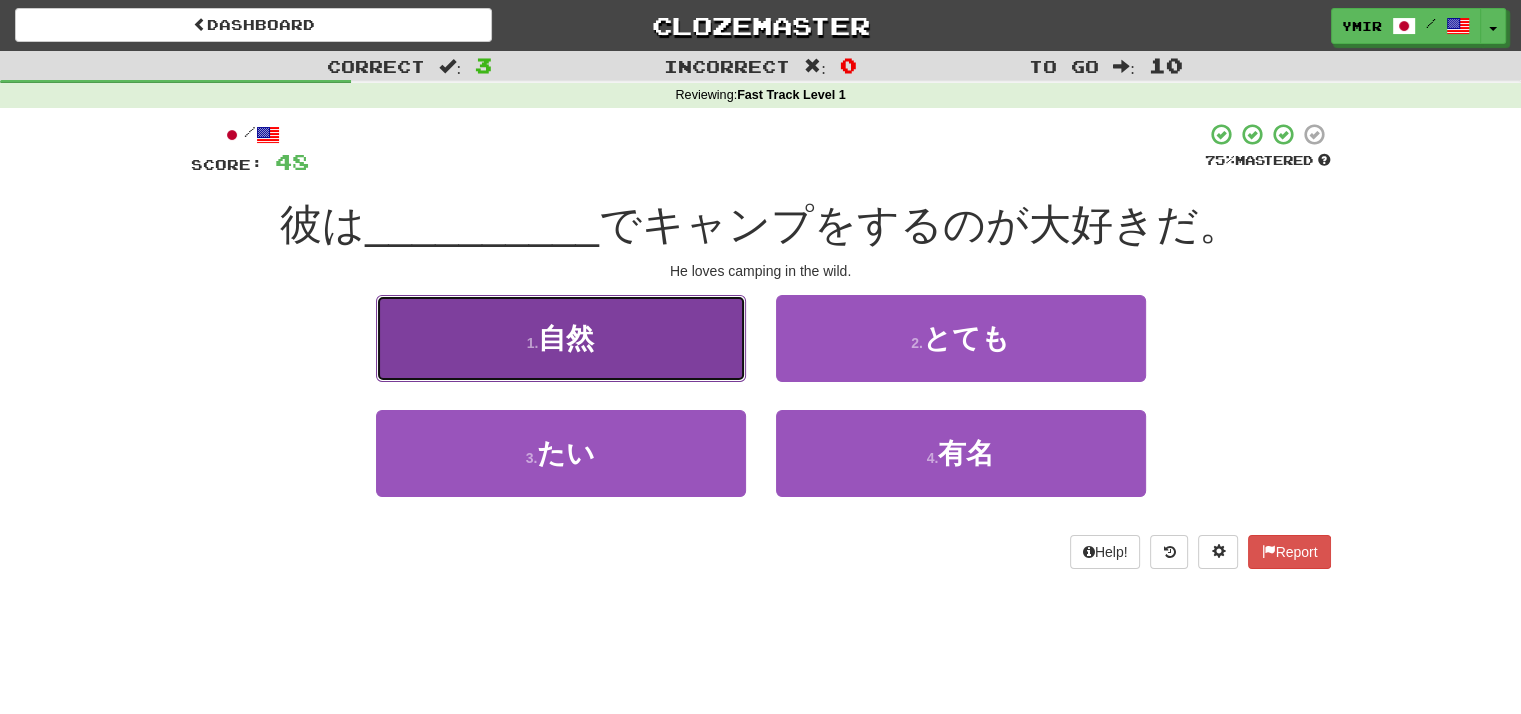 click on "1 .  自然" at bounding box center (561, 338) 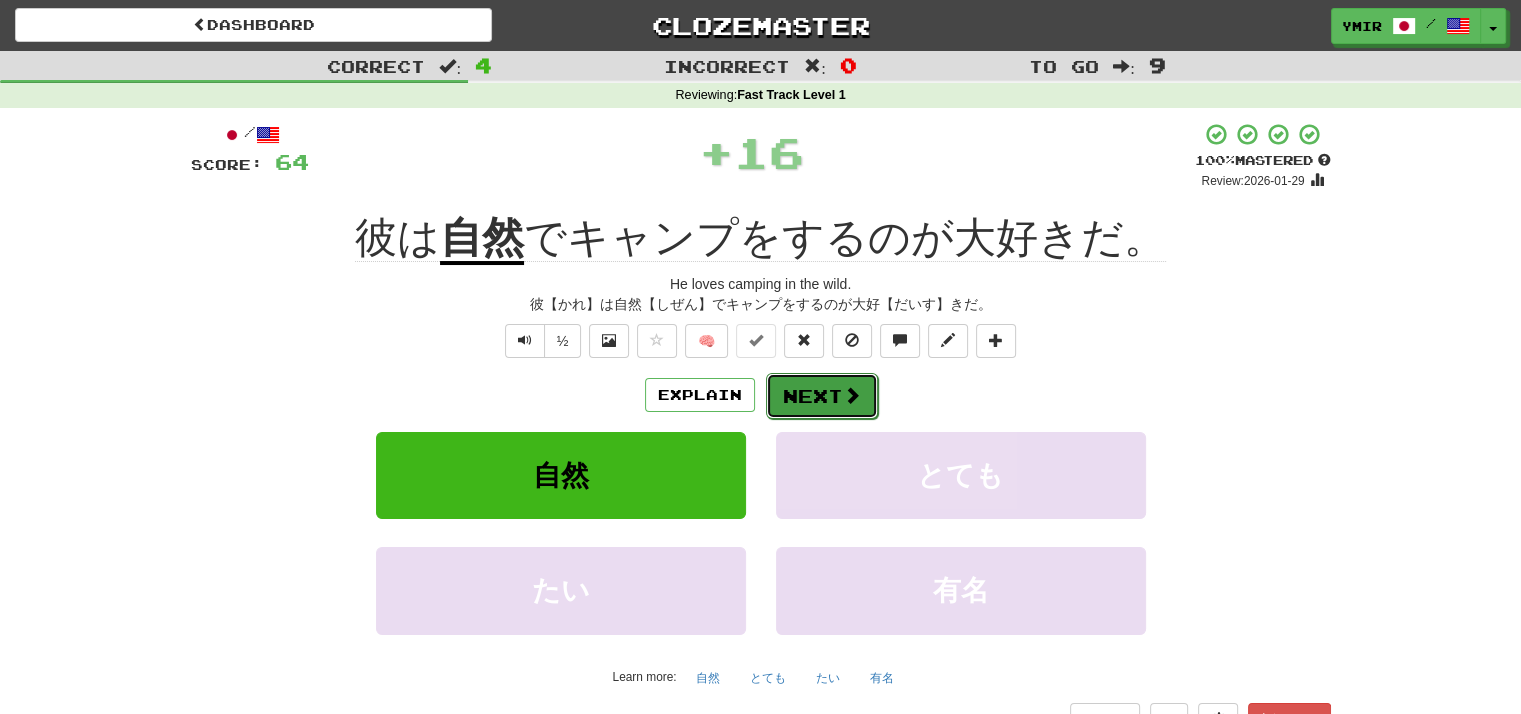 click on "Next" at bounding box center (822, 396) 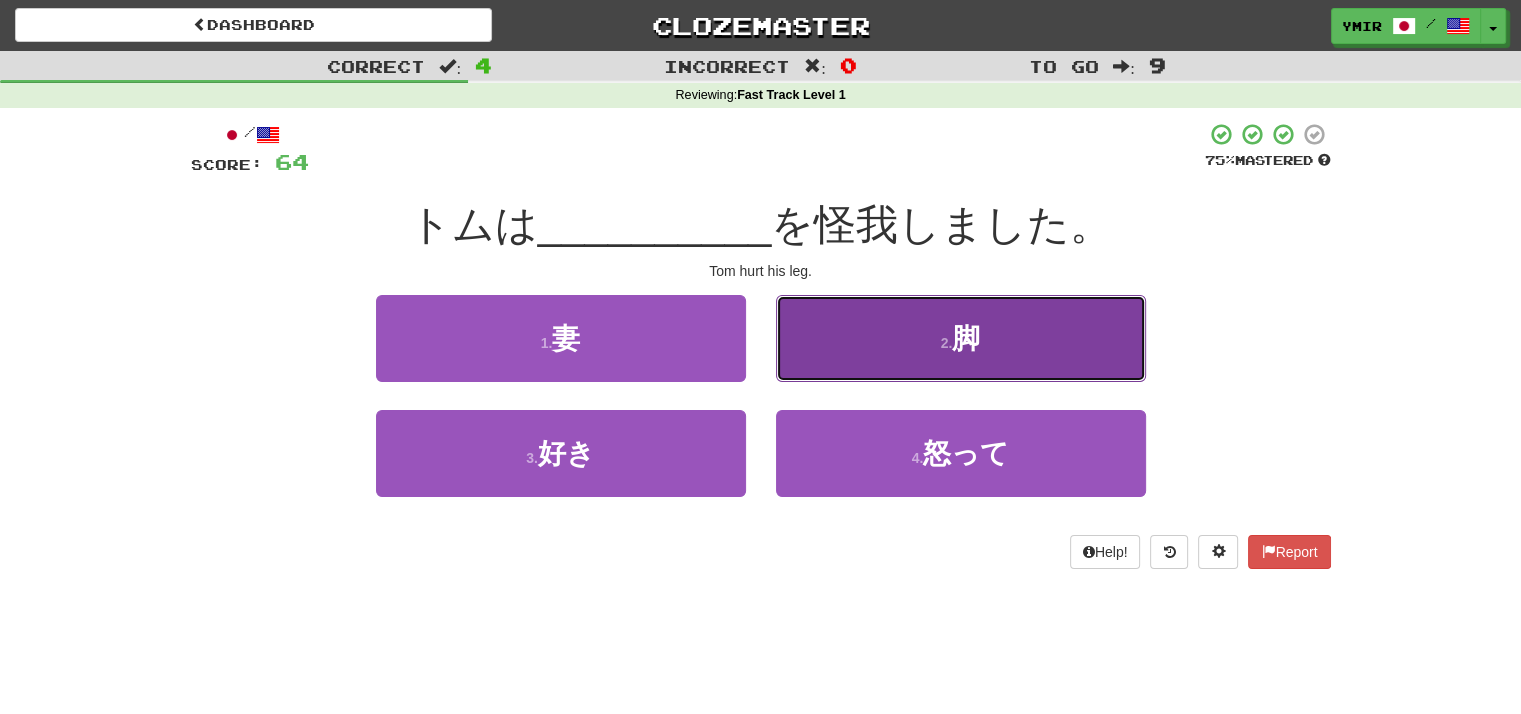 click on "2 . 脚" at bounding box center (961, 338) 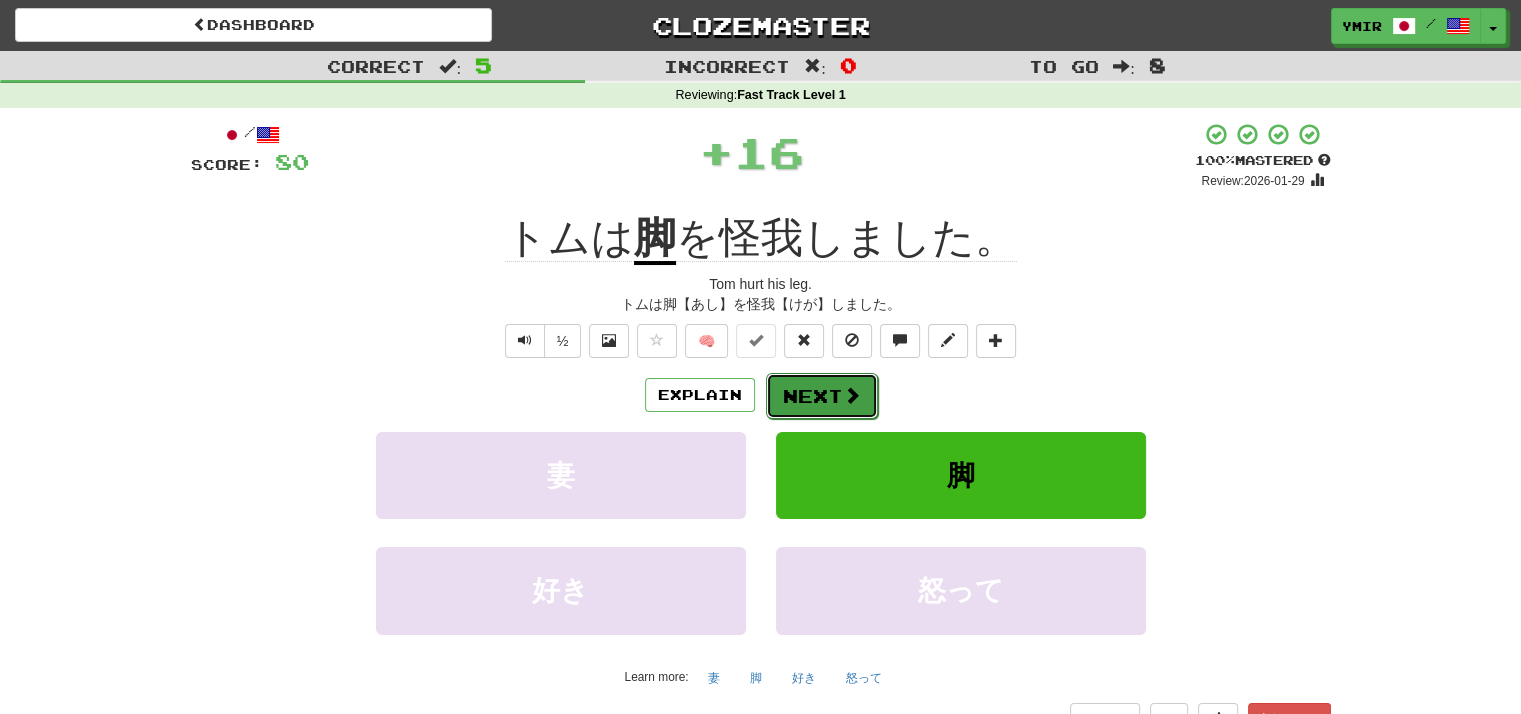 click on "Next" at bounding box center [822, 396] 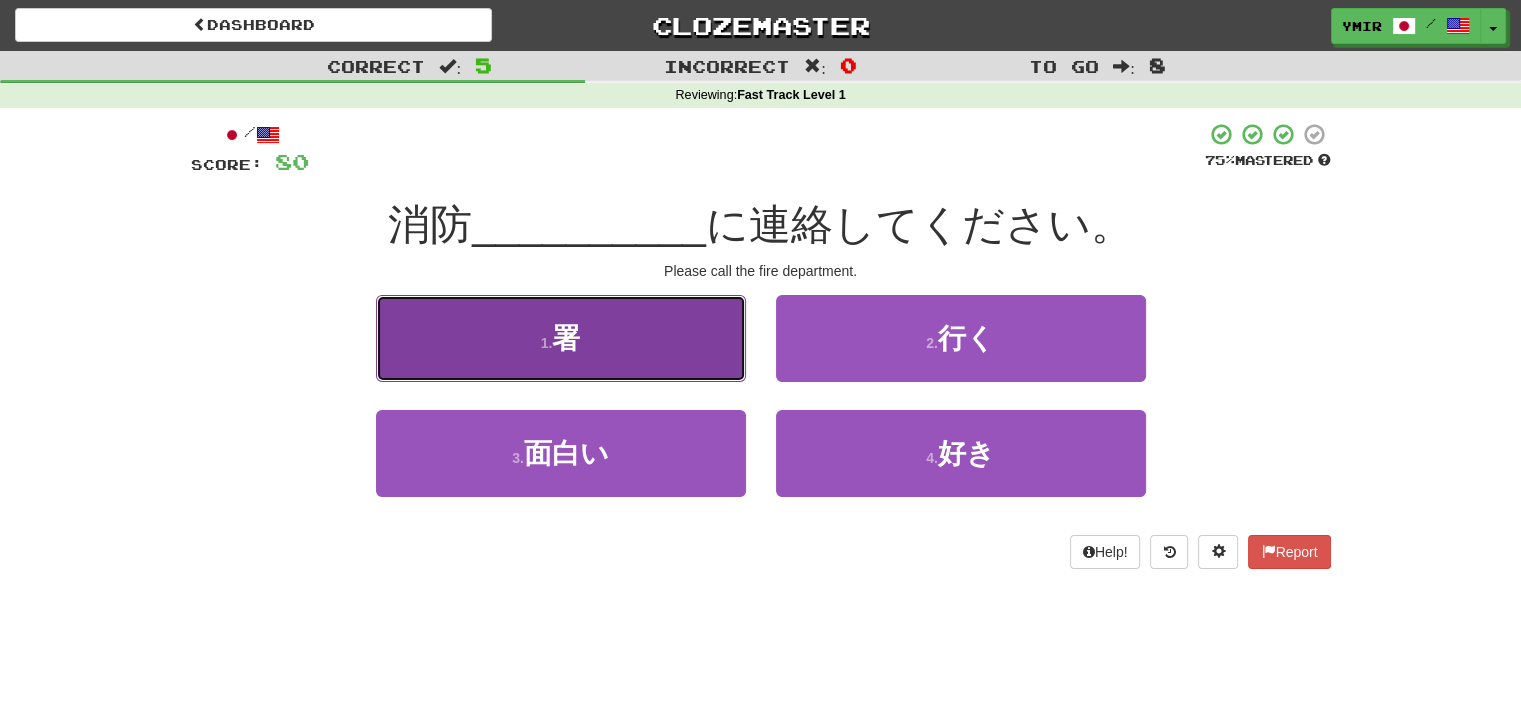 click on "1 . 署" at bounding box center [561, 338] 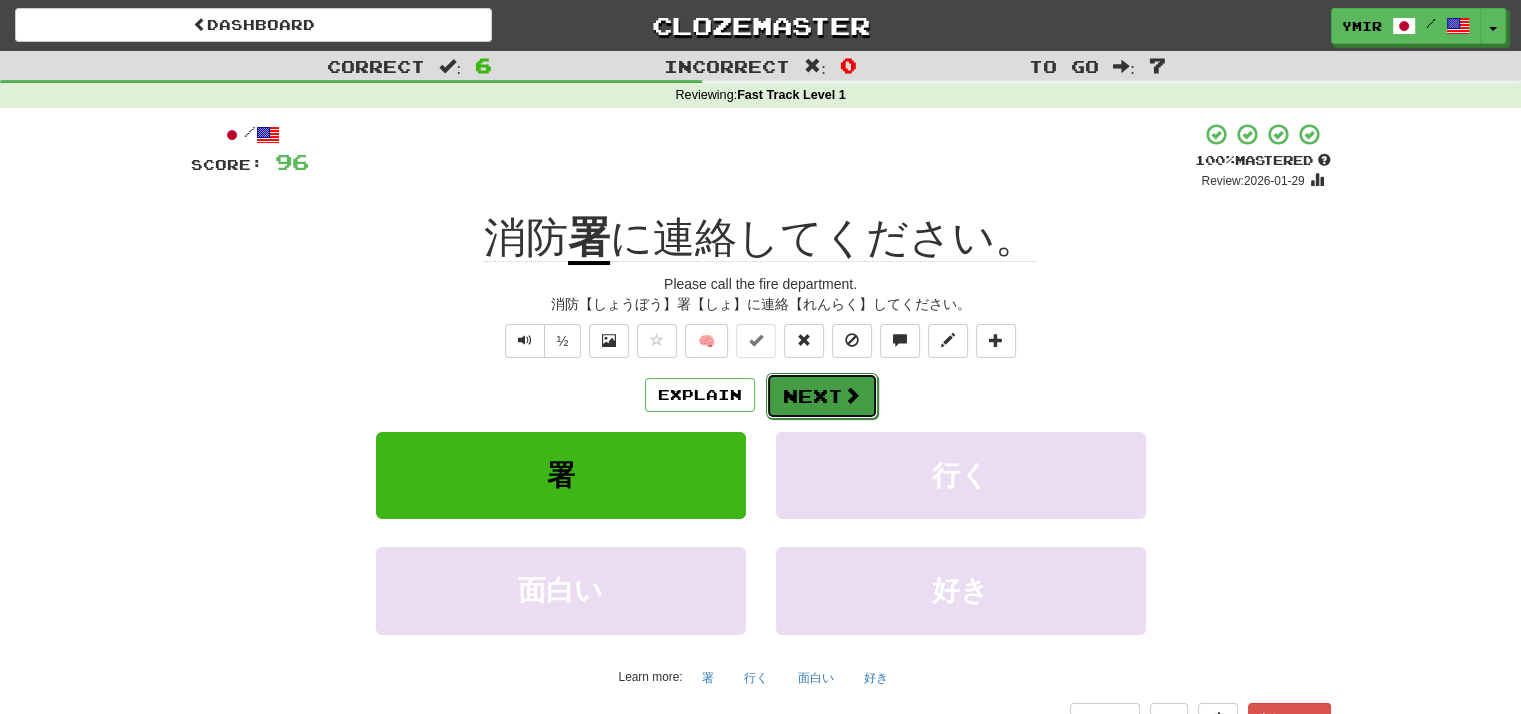 click on "Next" at bounding box center [822, 396] 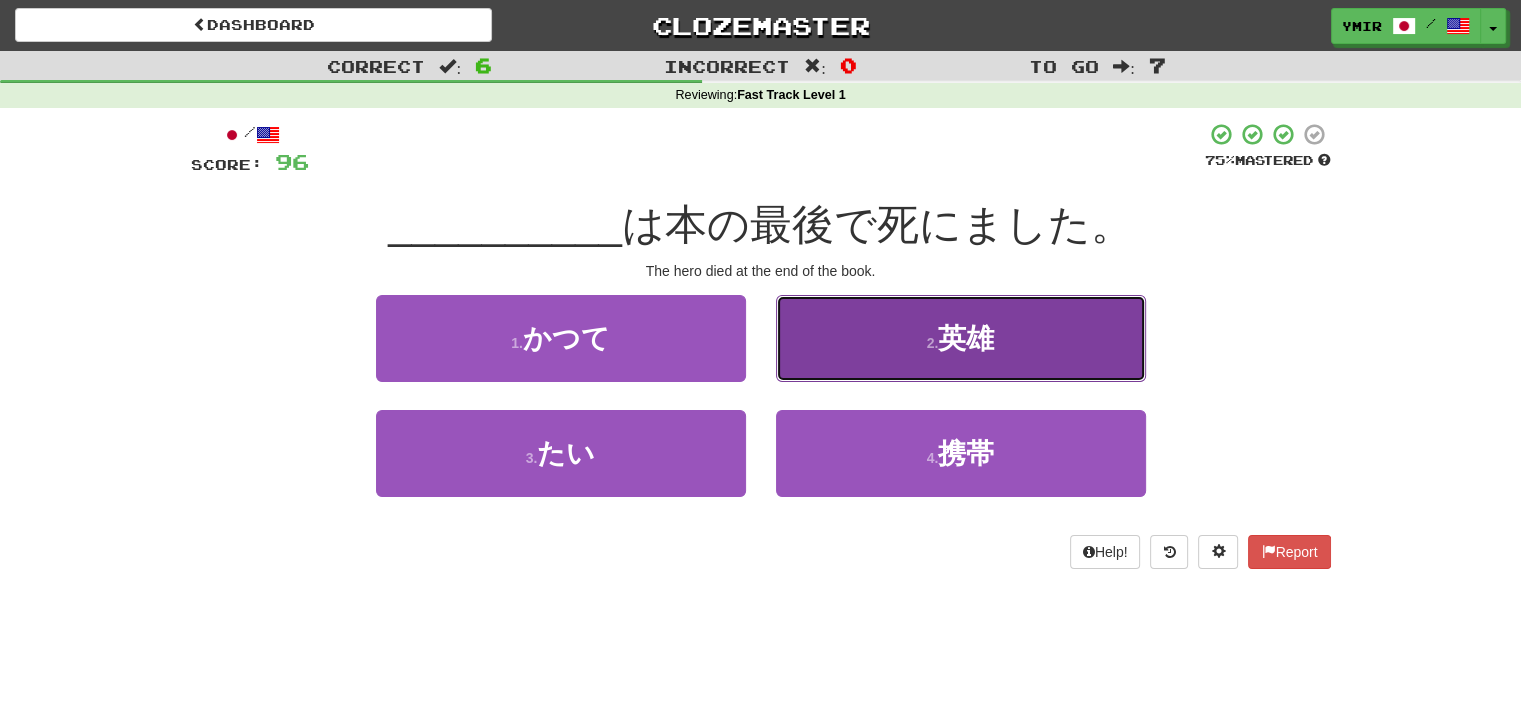 click on "2 .  英雄" at bounding box center (961, 338) 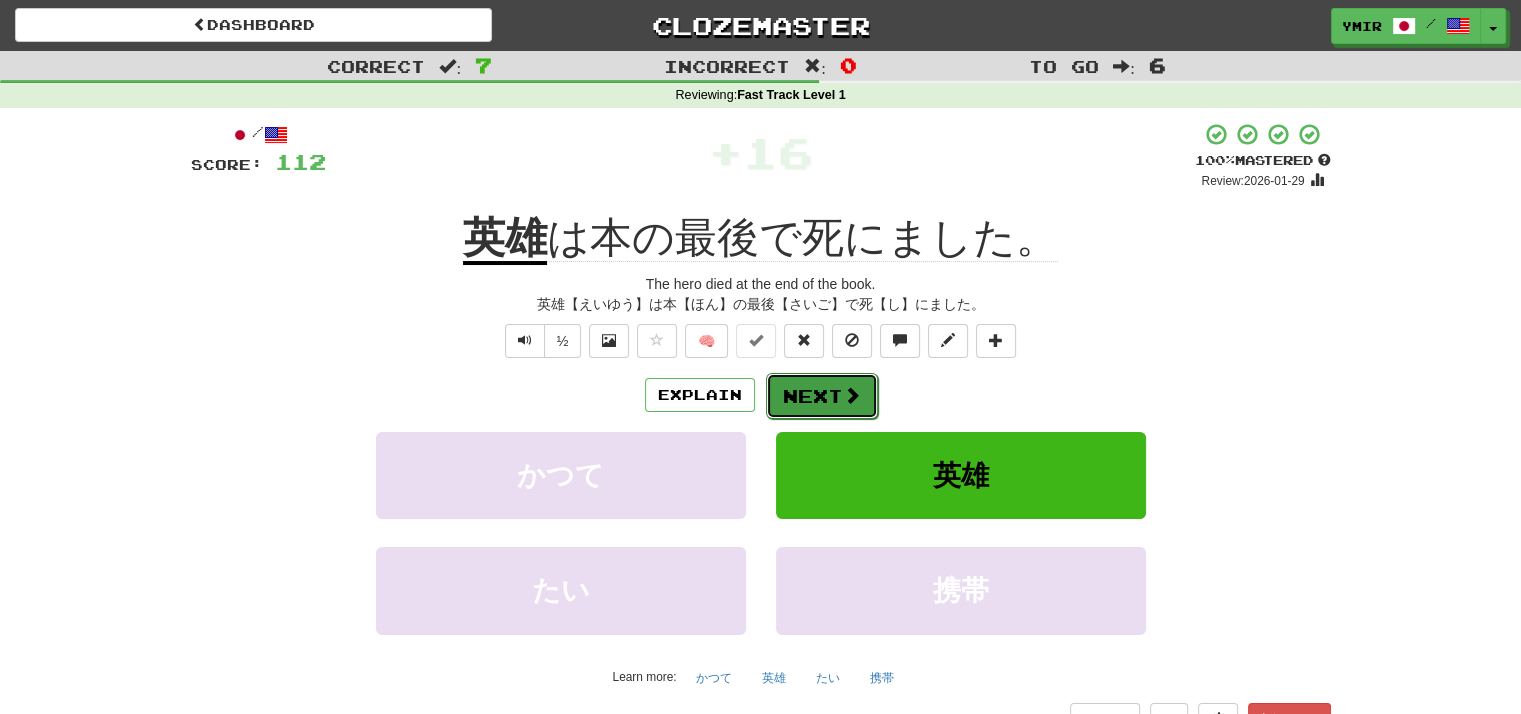 click on "Next" at bounding box center (822, 396) 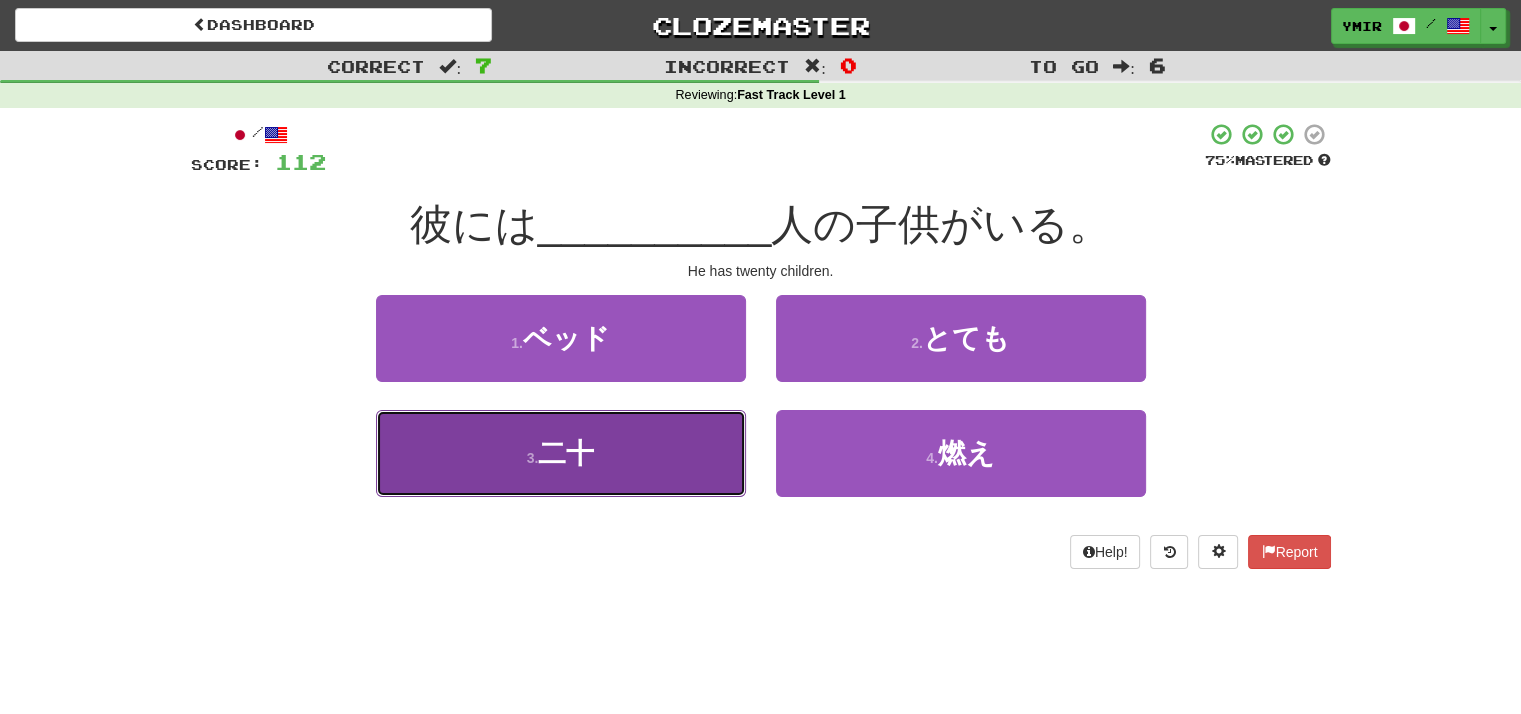 click on "3 . 二十" at bounding box center (561, 453) 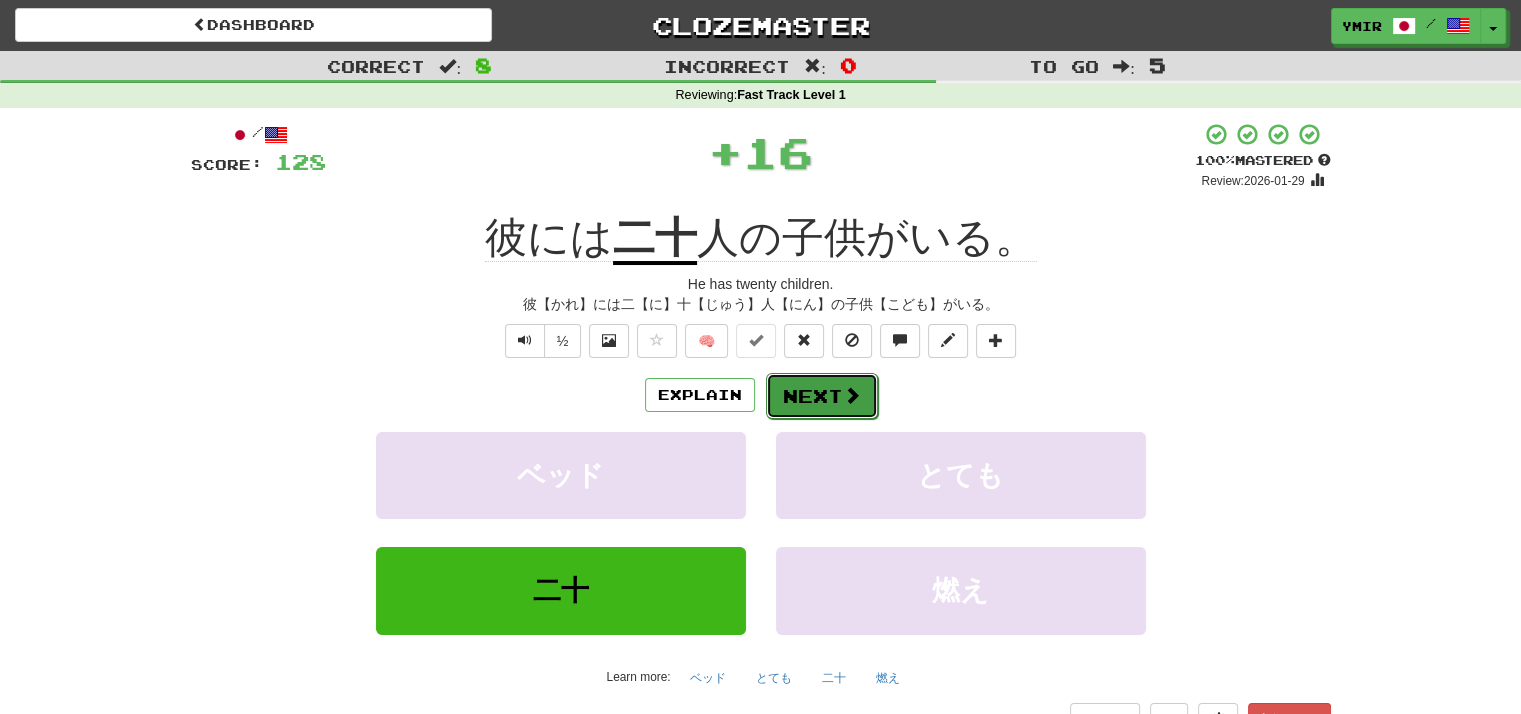 click on "Next" at bounding box center (822, 396) 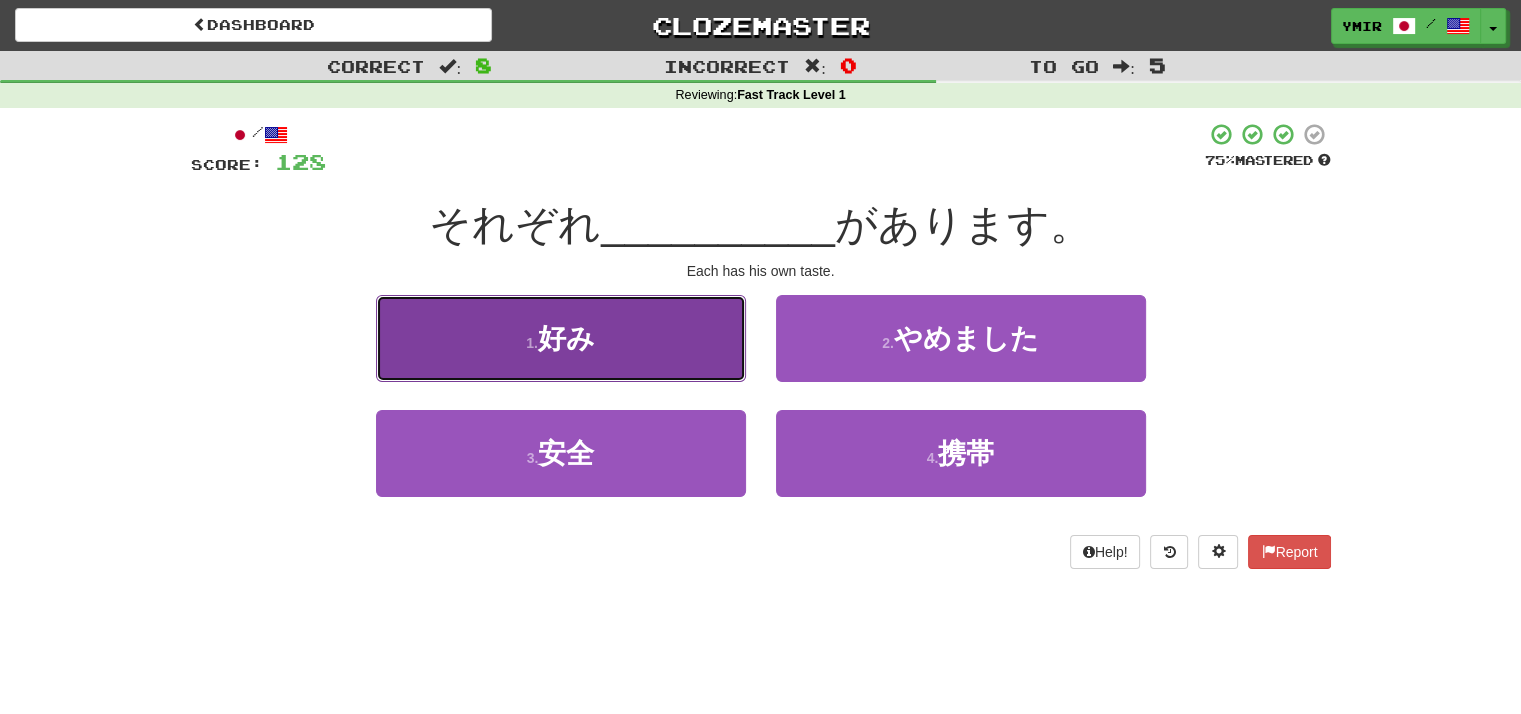 click on "1 . 好み" at bounding box center (561, 338) 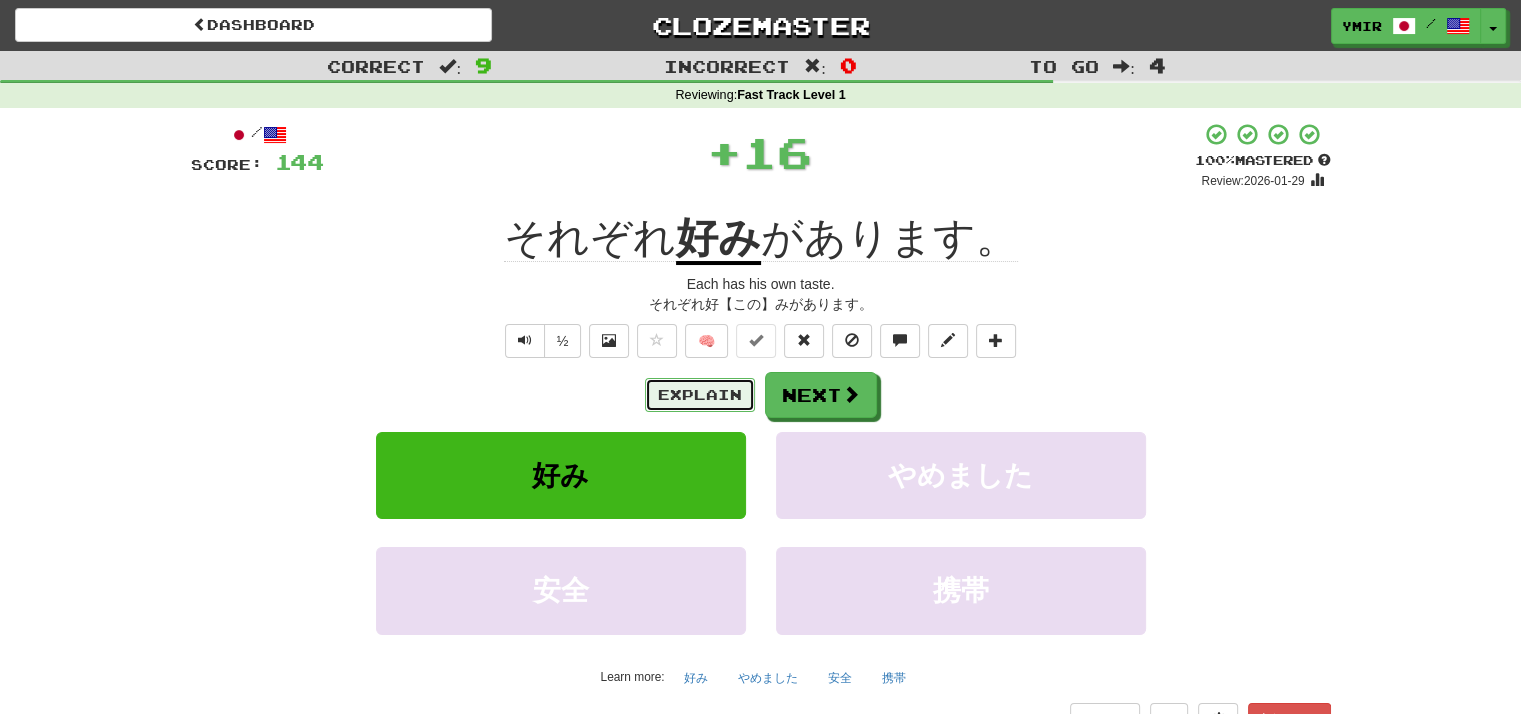 click on "Explain" at bounding box center (700, 395) 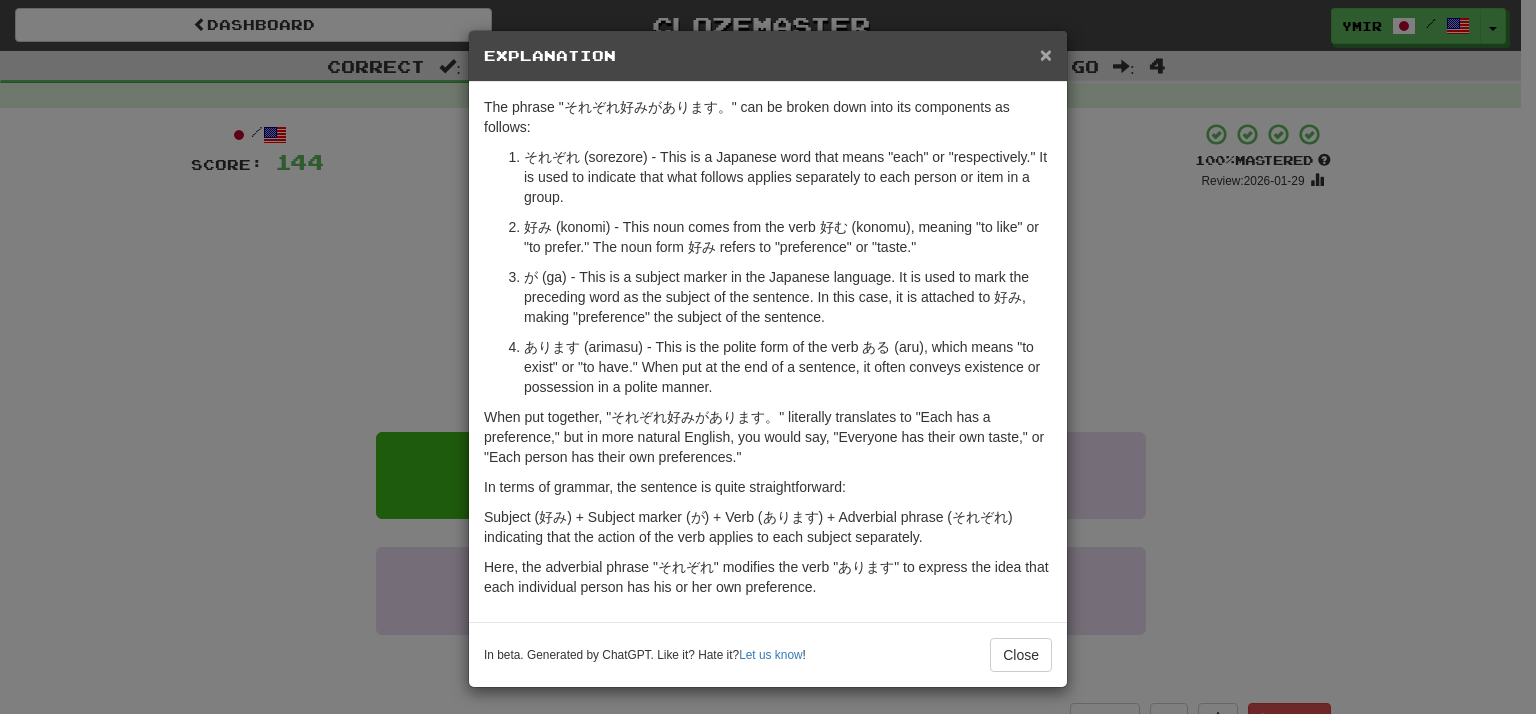 click on "×" at bounding box center (1046, 54) 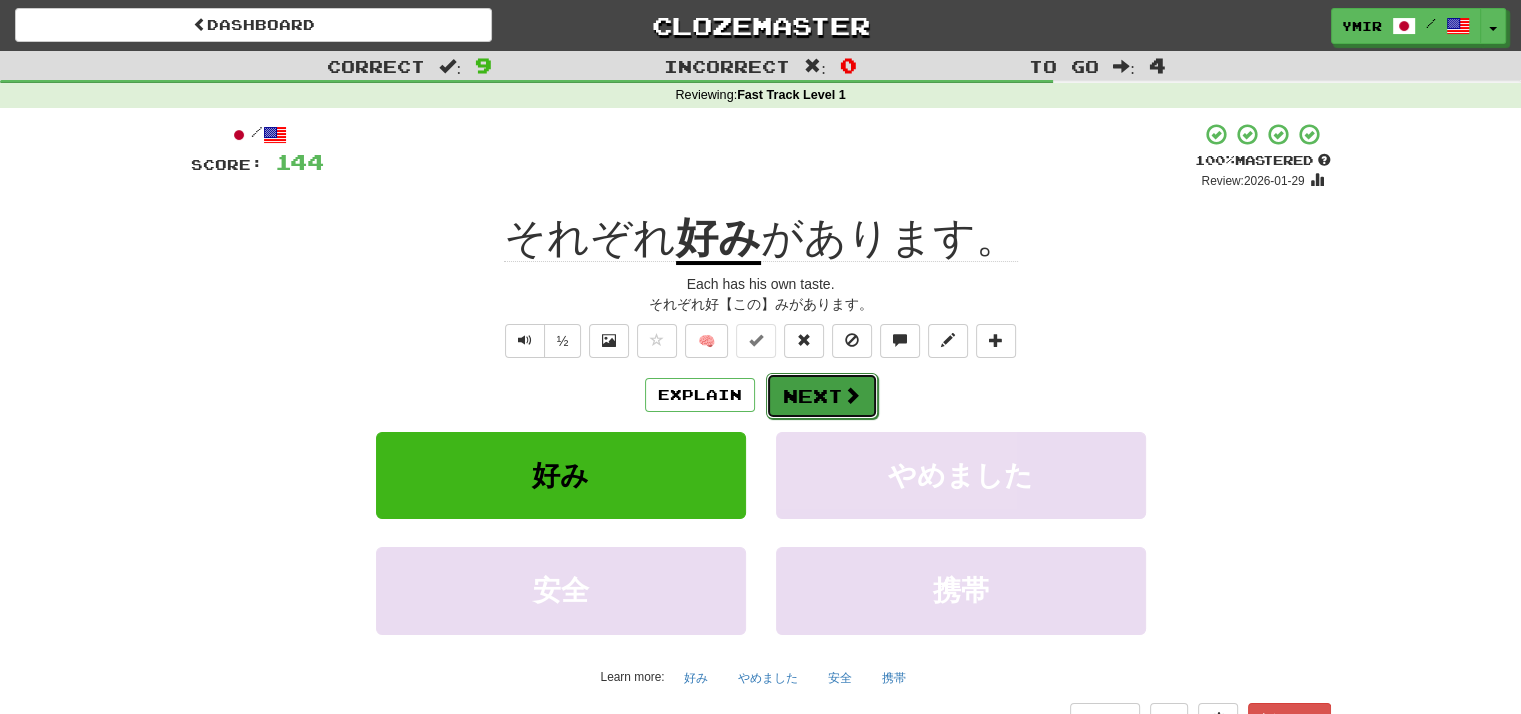click on "Next" at bounding box center (822, 396) 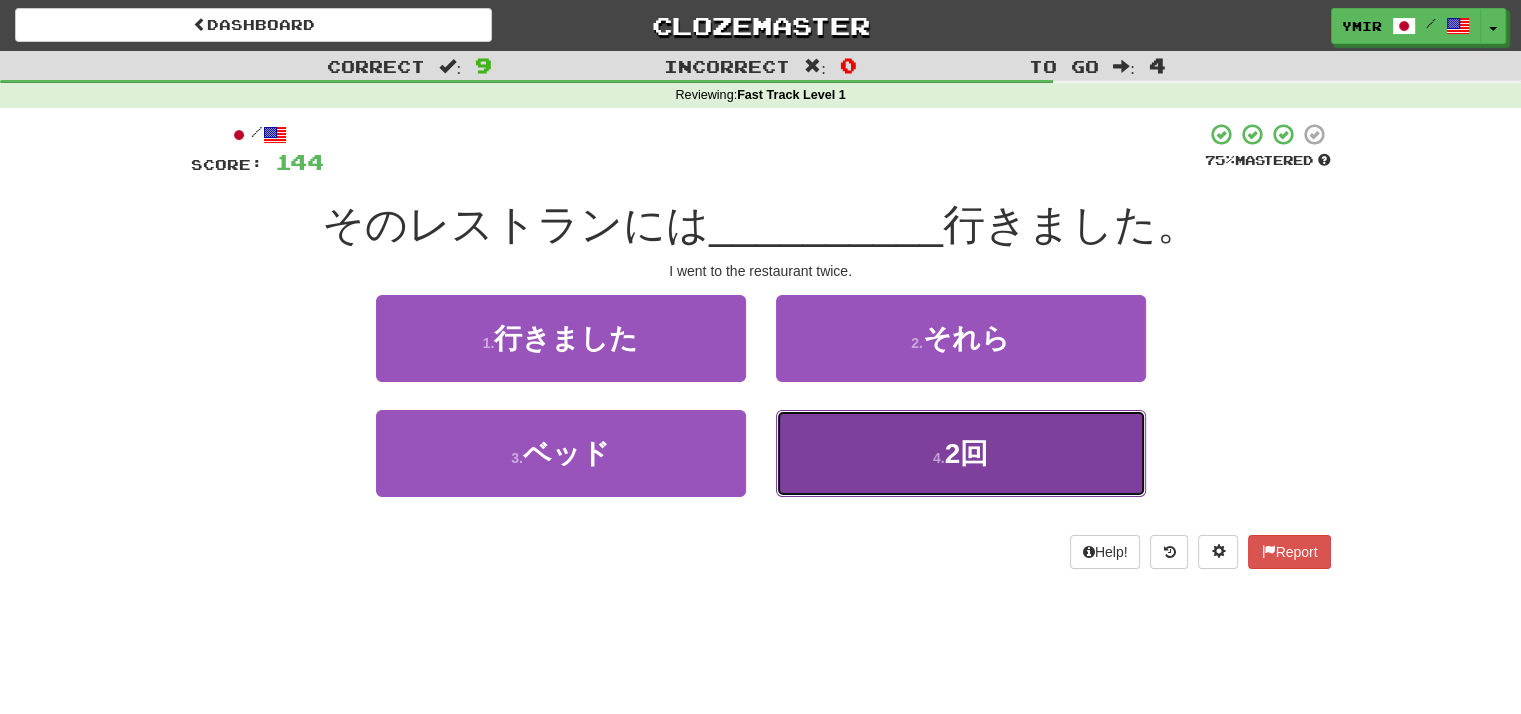 click on "4 . 2回" at bounding box center (961, 453) 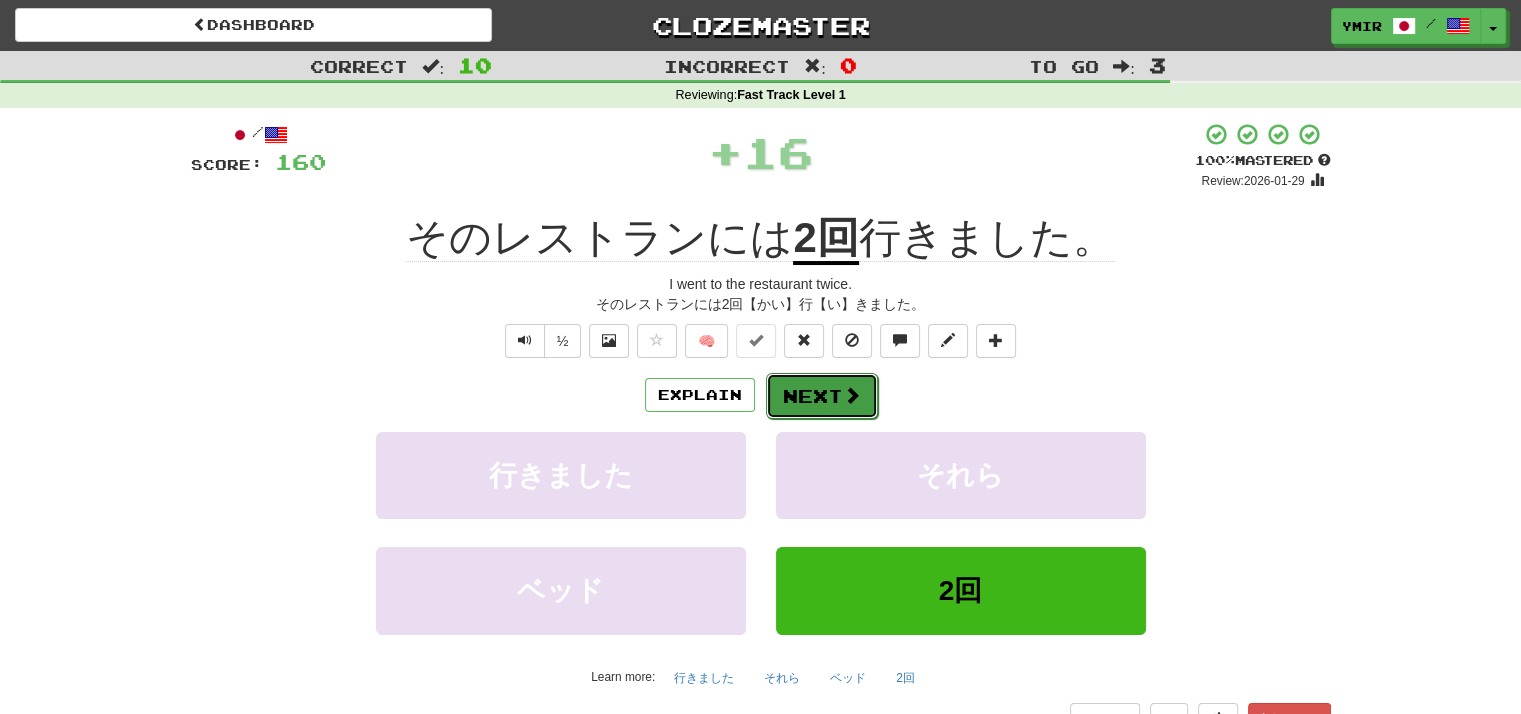 click on "Next" at bounding box center (822, 396) 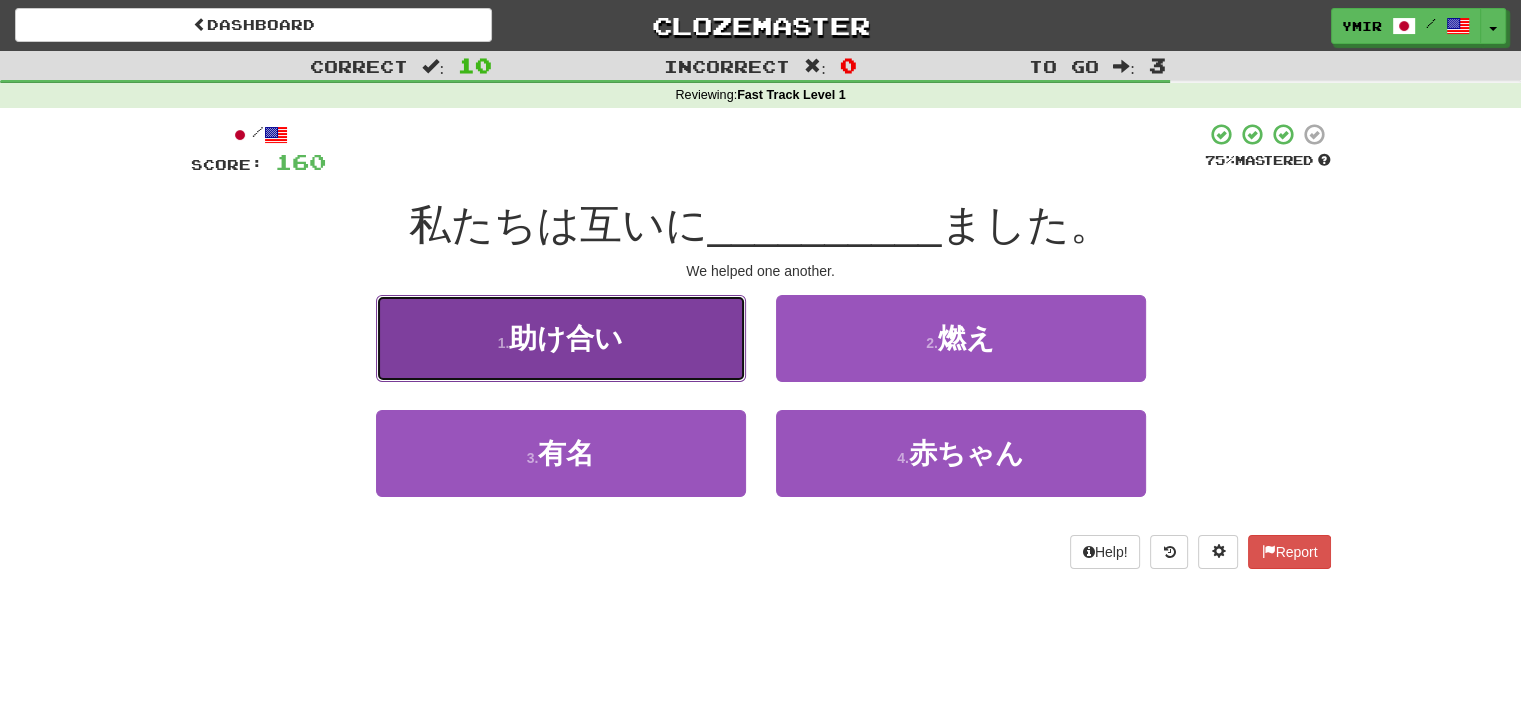 click on "[NUMBER] . 助け合い" at bounding box center (561, 338) 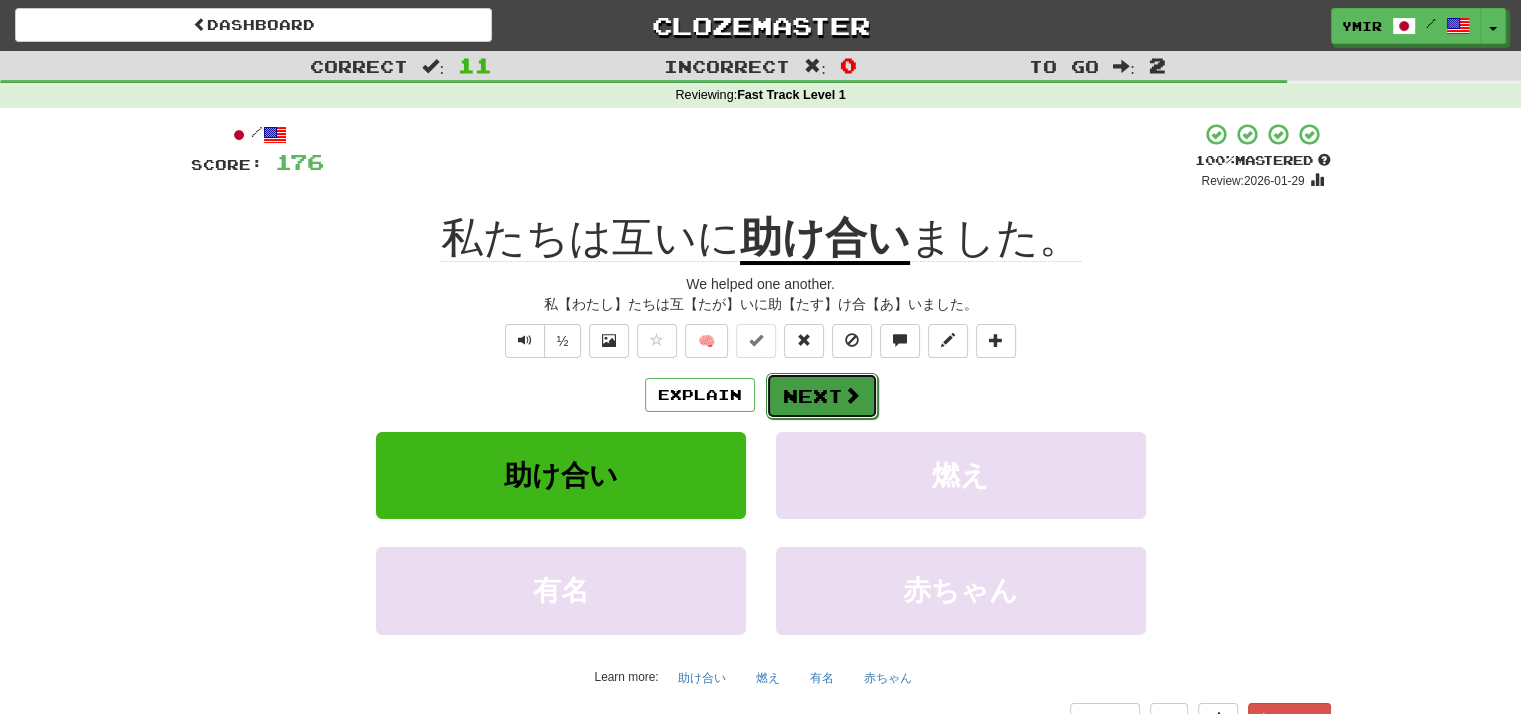 click on "Next" at bounding box center (822, 396) 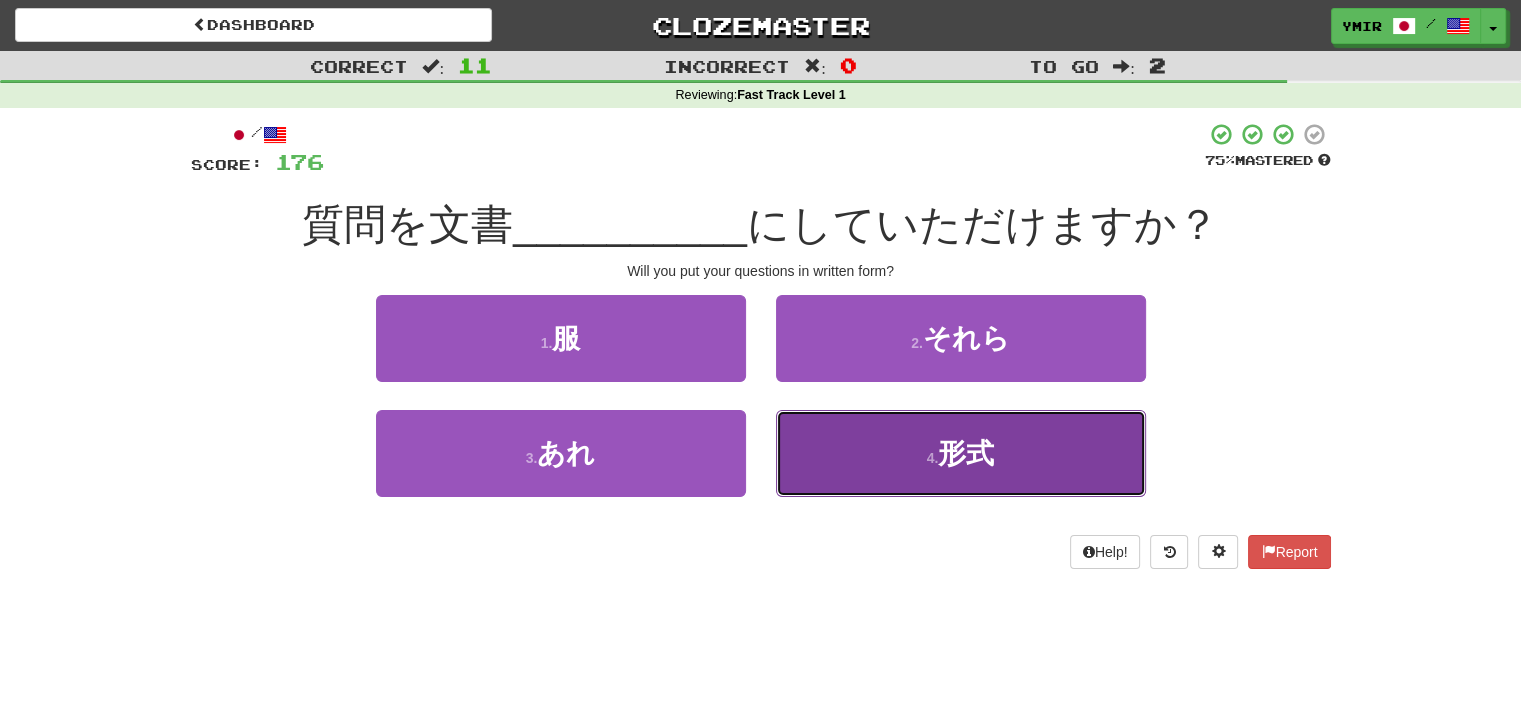 click on "4 . 形式" at bounding box center [961, 453] 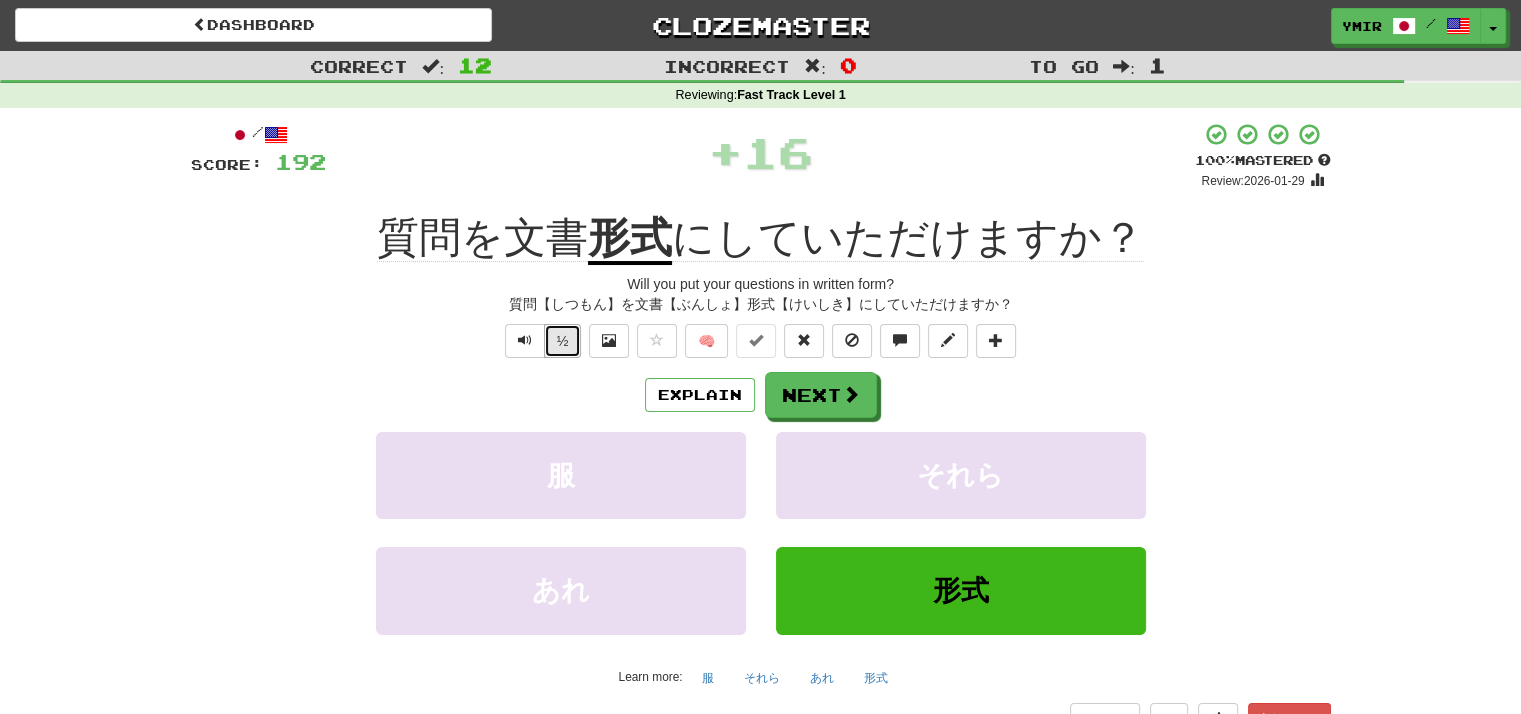 click on "½" at bounding box center [563, 341] 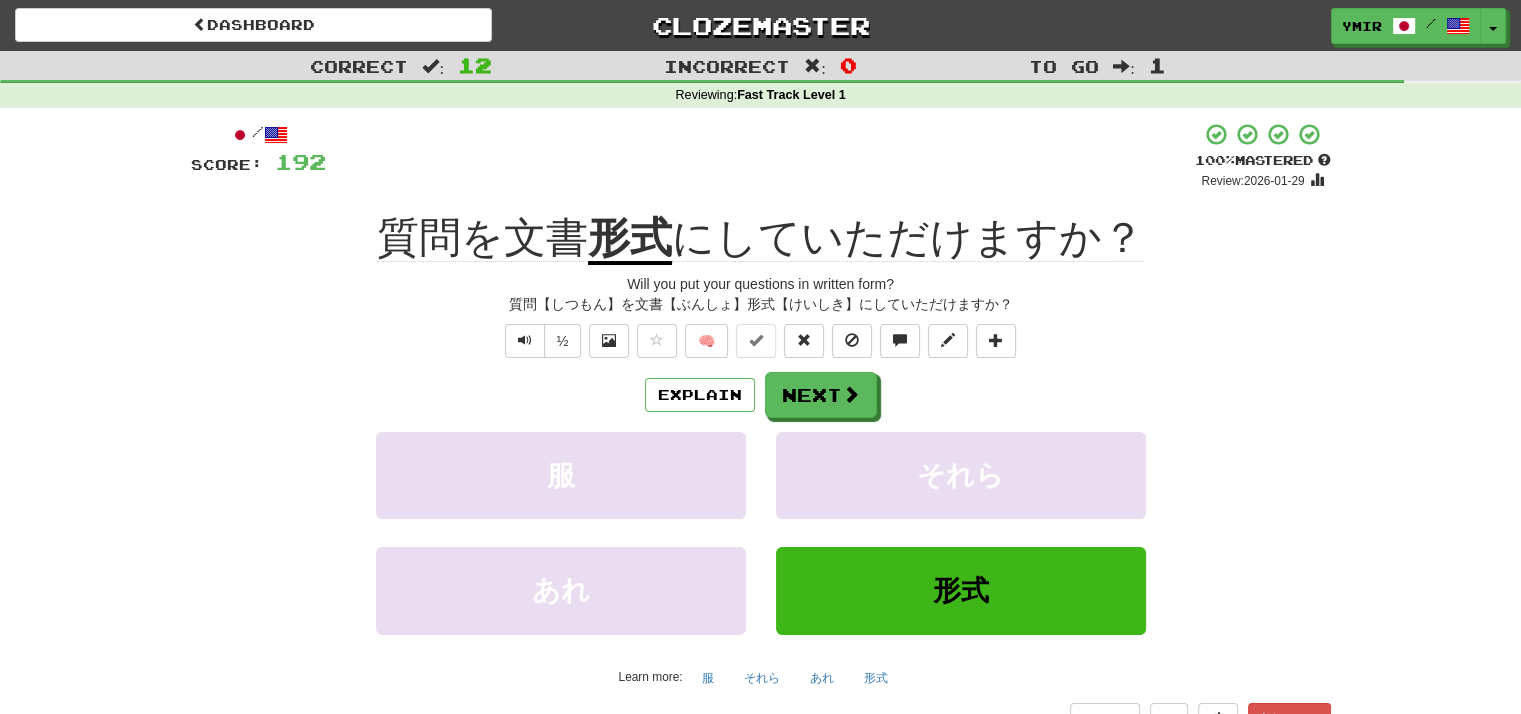 click on "Explain Next" at bounding box center [761, 395] 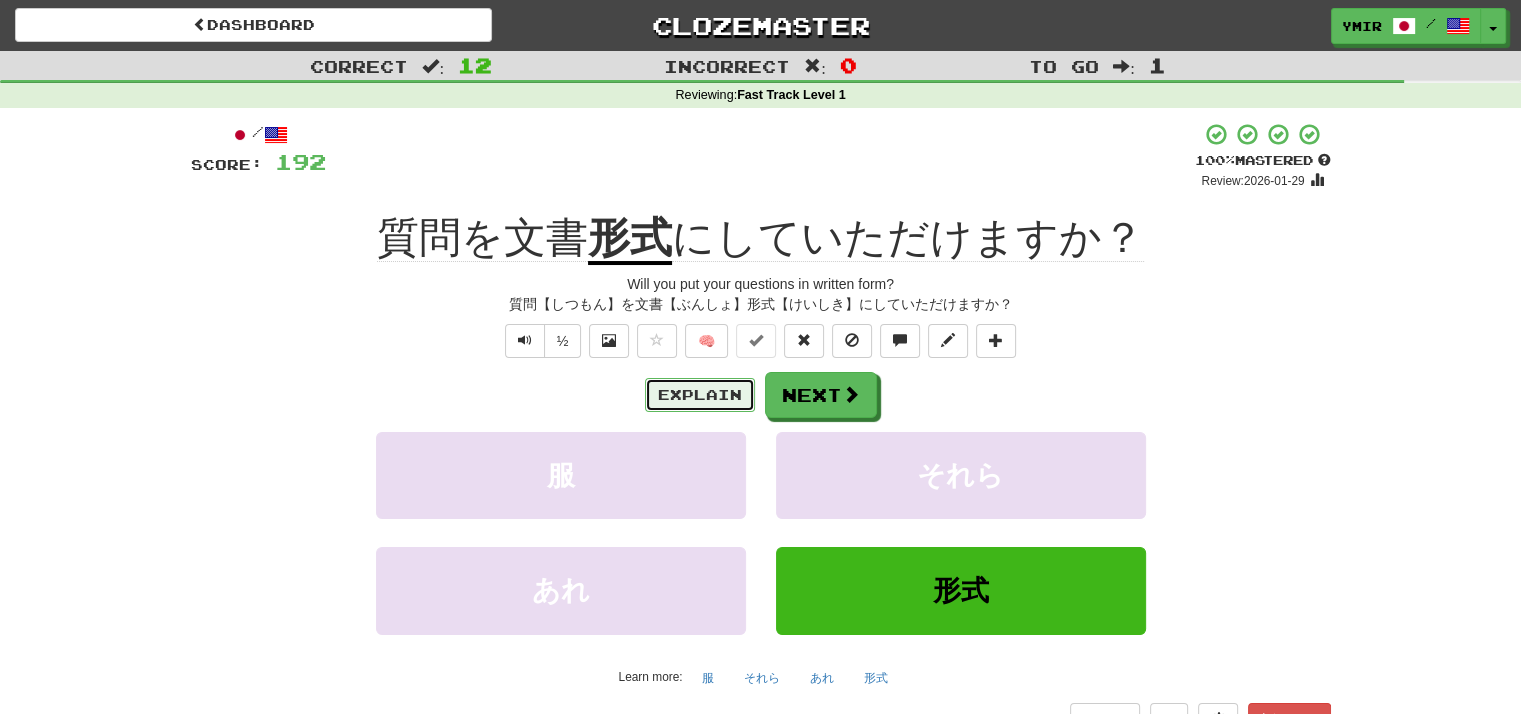click on "Explain" at bounding box center (700, 395) 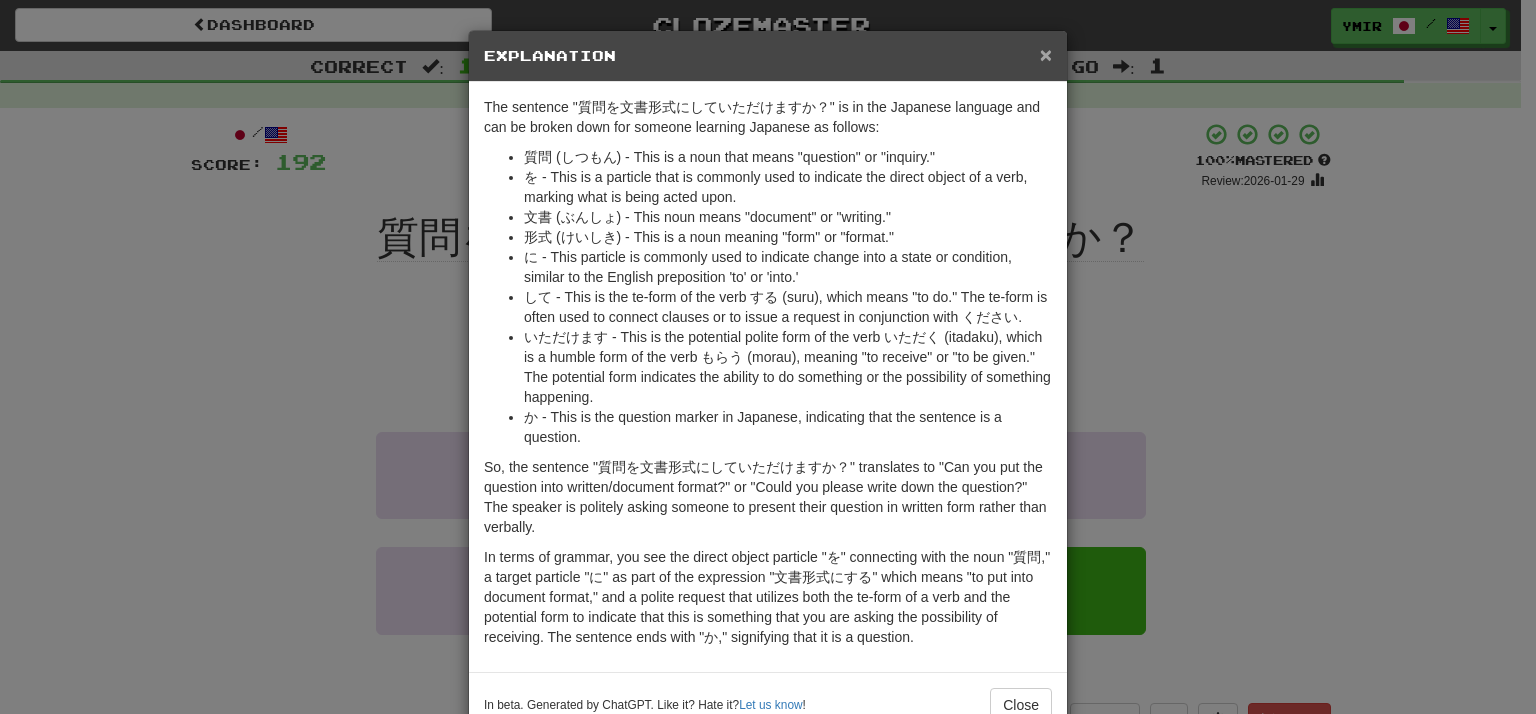 click on "×" at bounding box center (1046, 54) 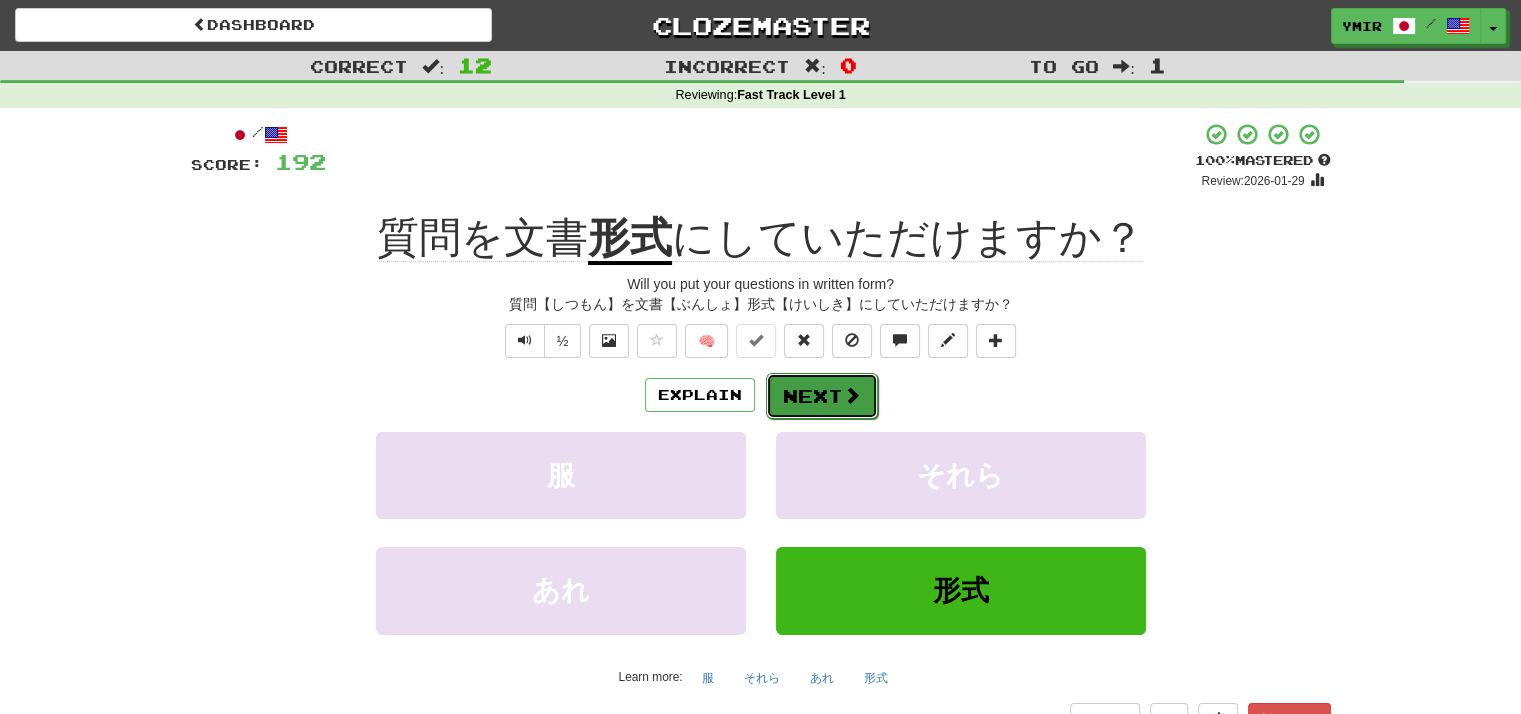 click on "Next" at bounding box center (822, 396) 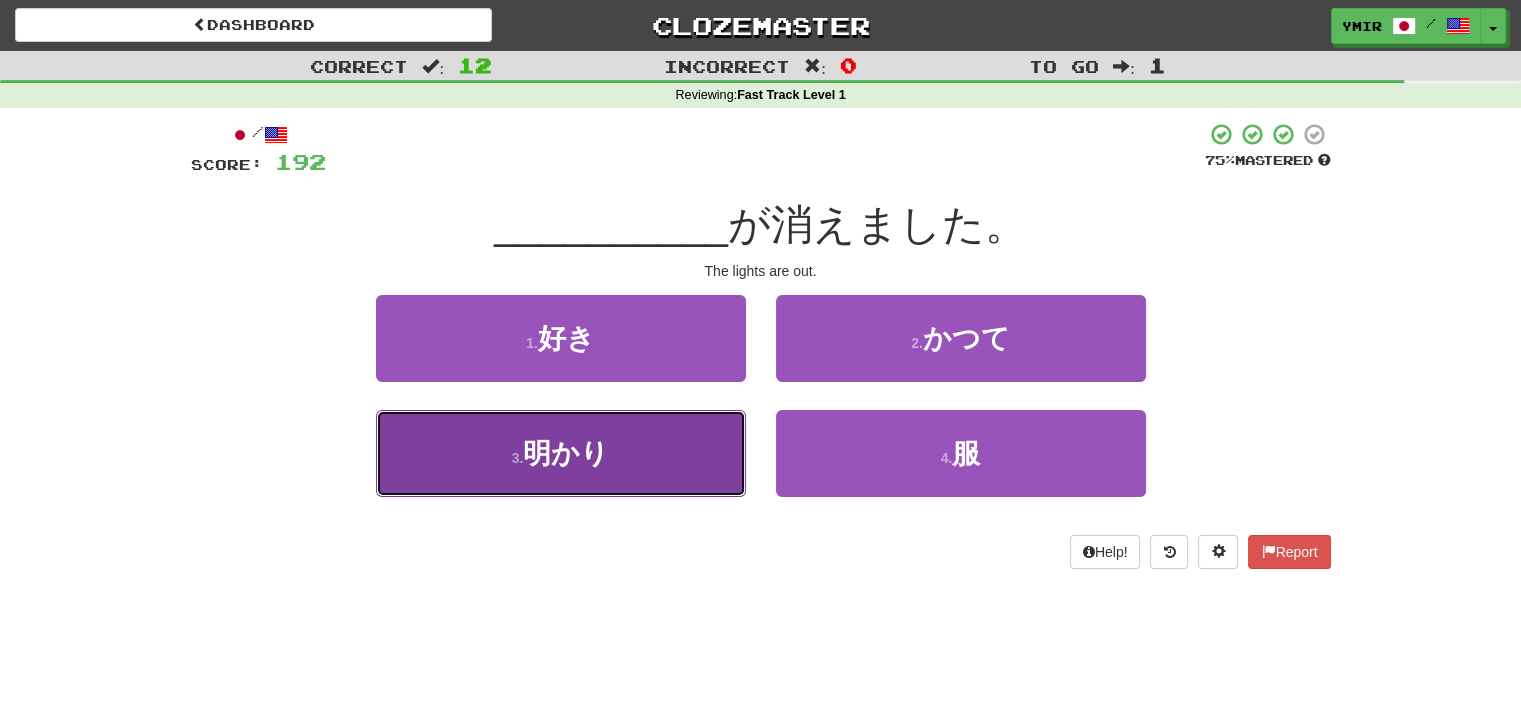 click on "3 . 明かり" at bounding box center [561, 453] 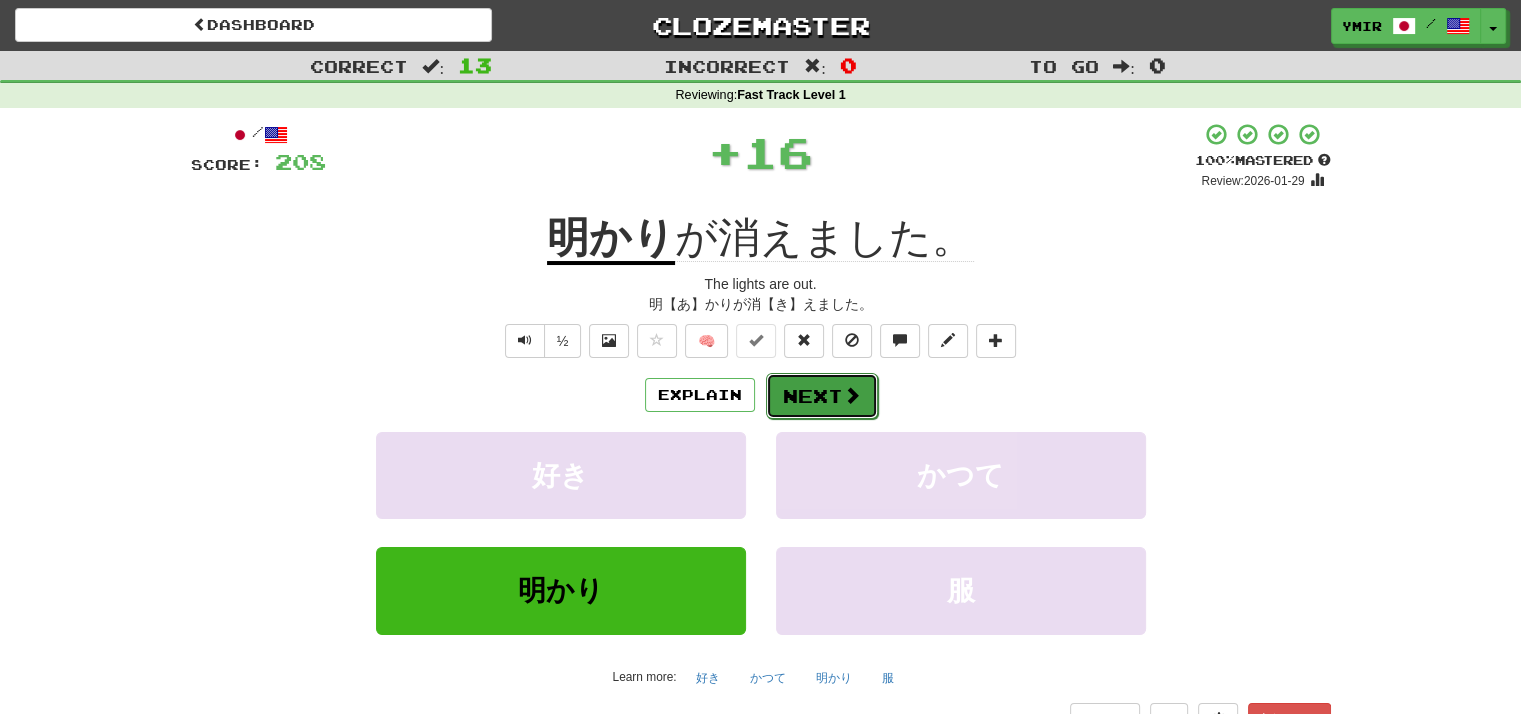click on "Next" at bounding box center (822, 396) 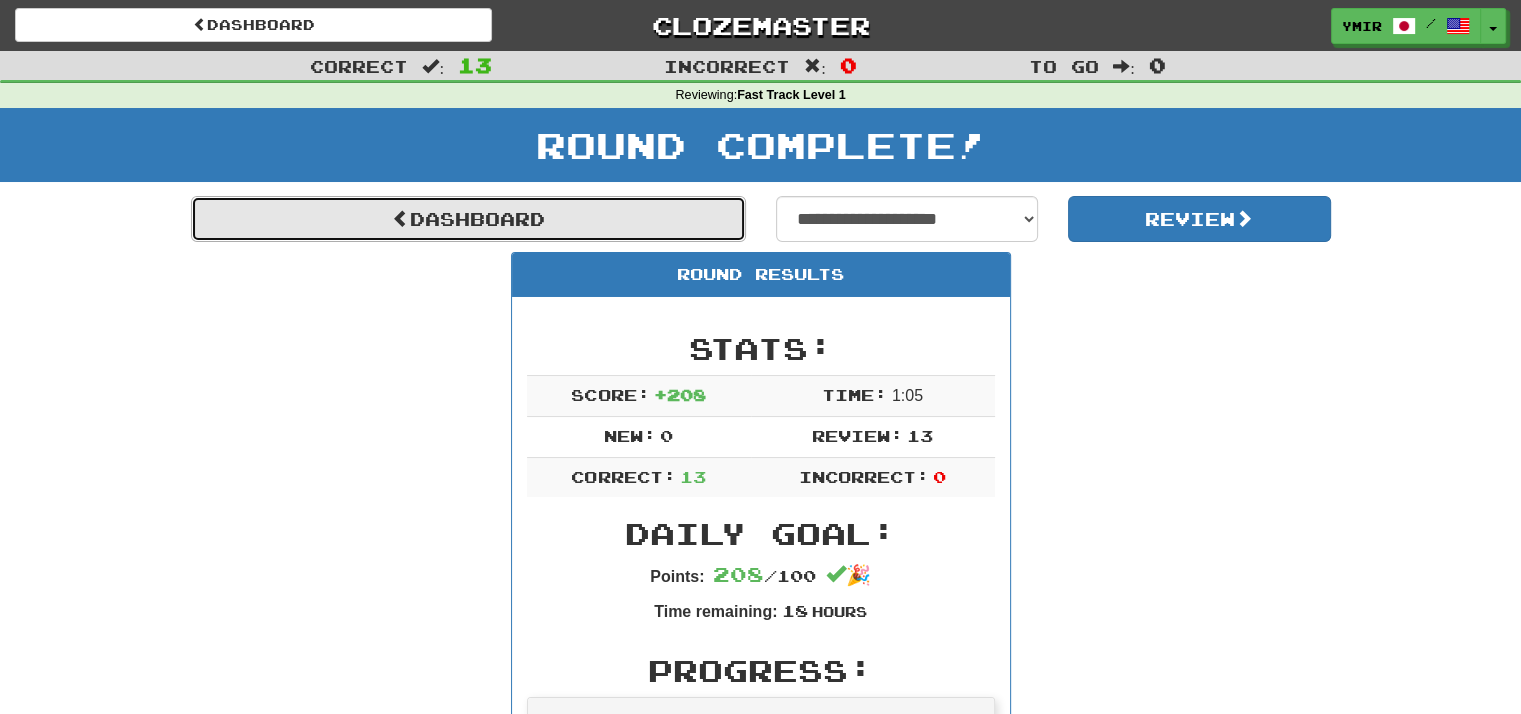 click on "Dashboard" at bounding box center [468, 219] 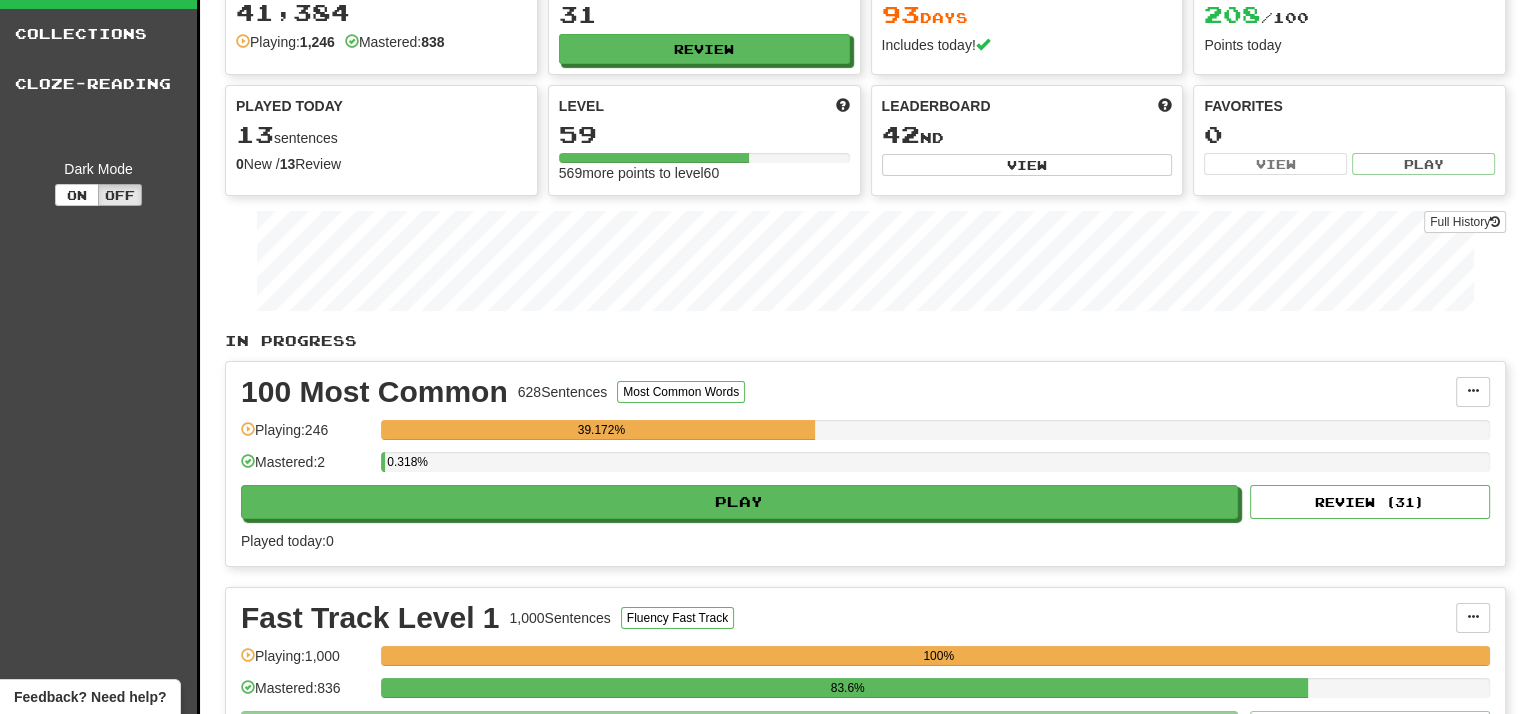 scroll, scrollTop: 0, scrollLeft: 0, axis: both 